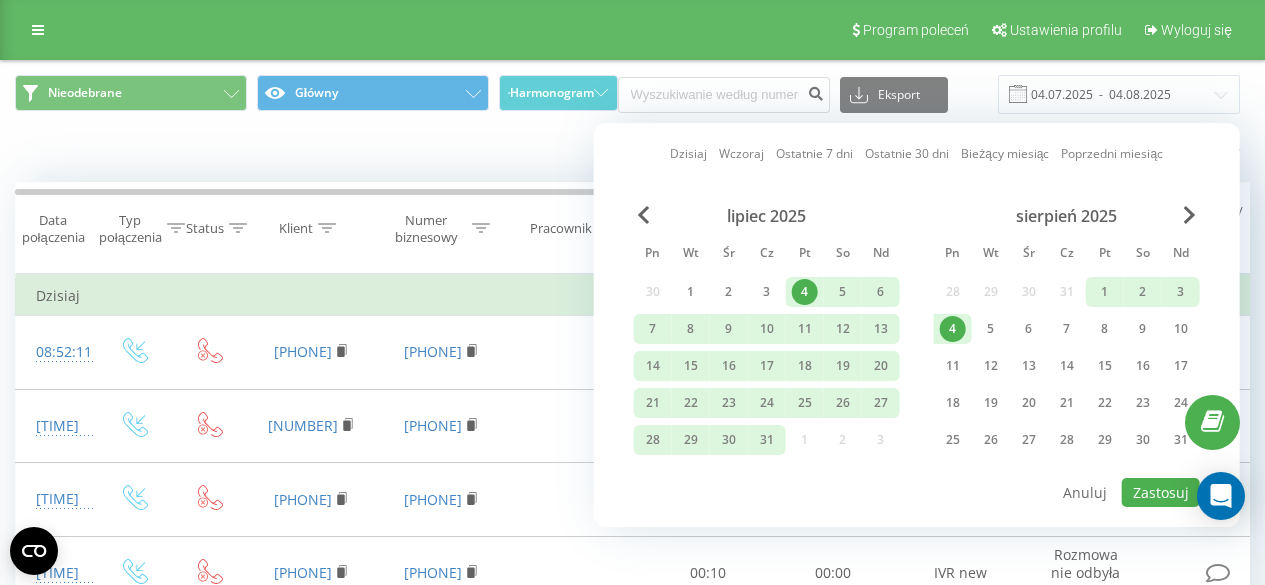 scroll, scrollTop: 0, scrollLeft: 0, axis: both 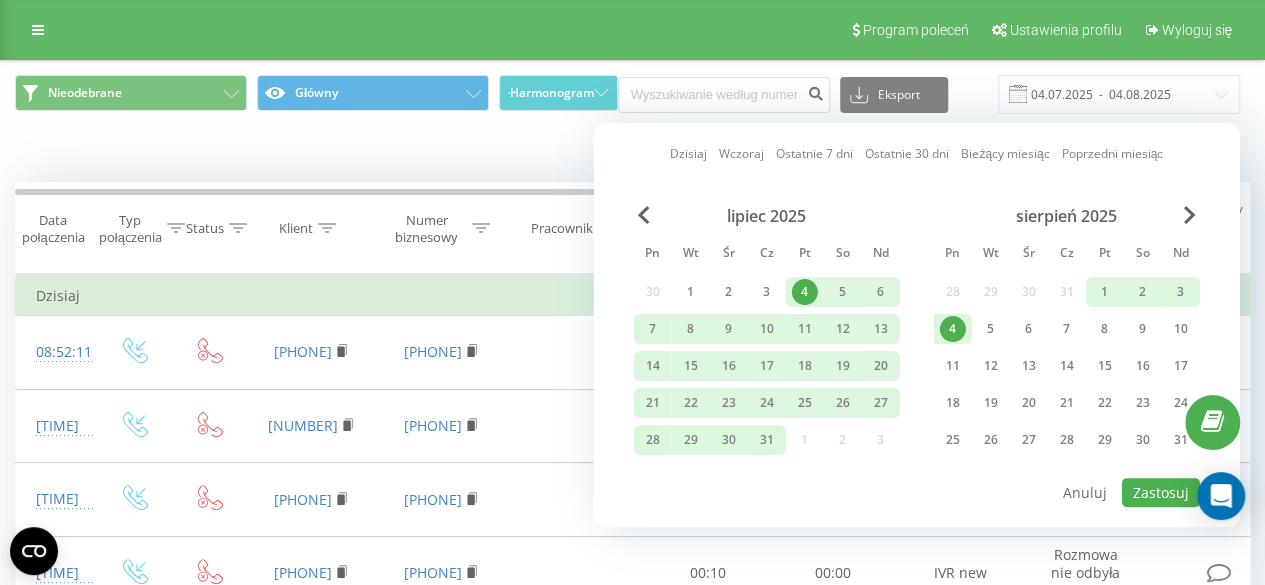 click on "4" at bounding box center [953, 329] 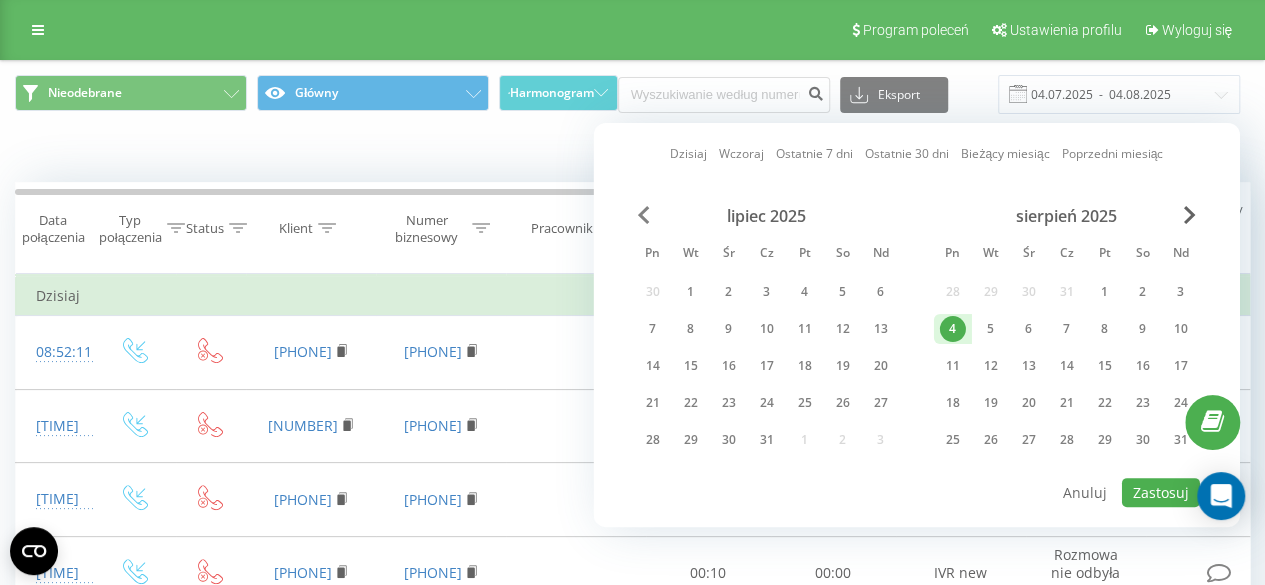 click at bounding box center [644, 215] 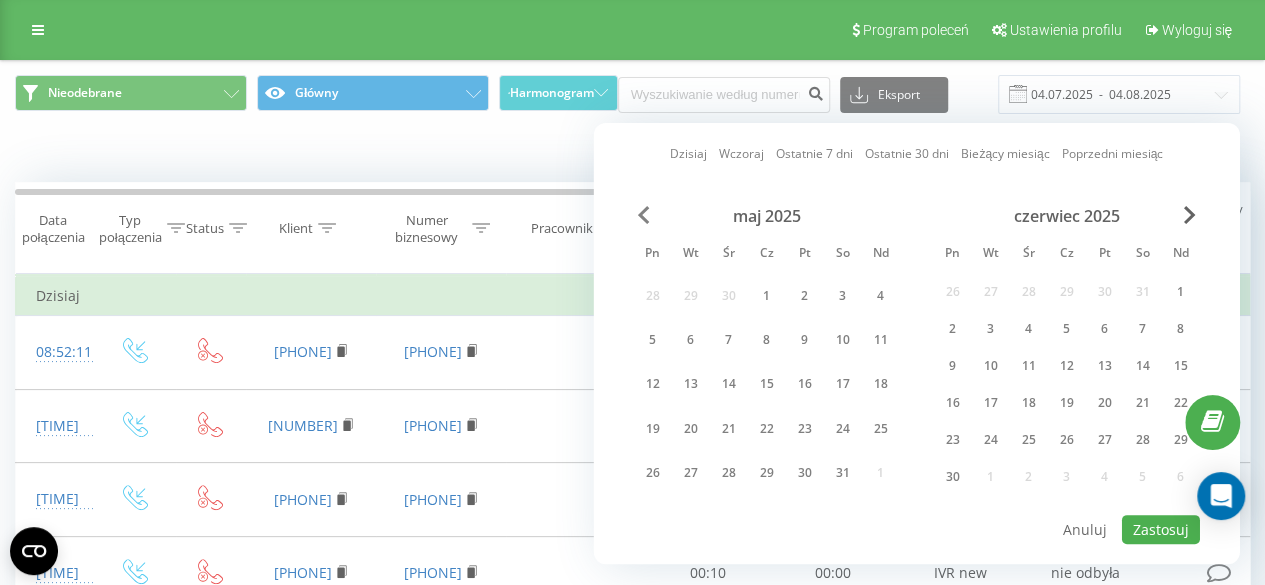 click at bounding box center [644, 215] 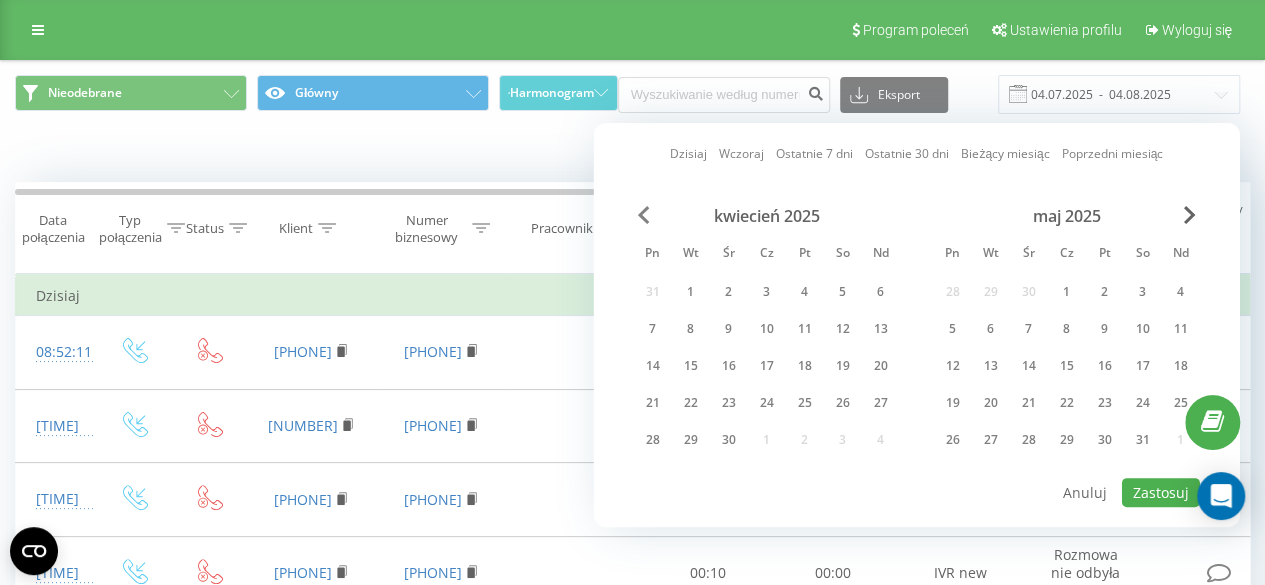 click at bounding box center [644, 215] 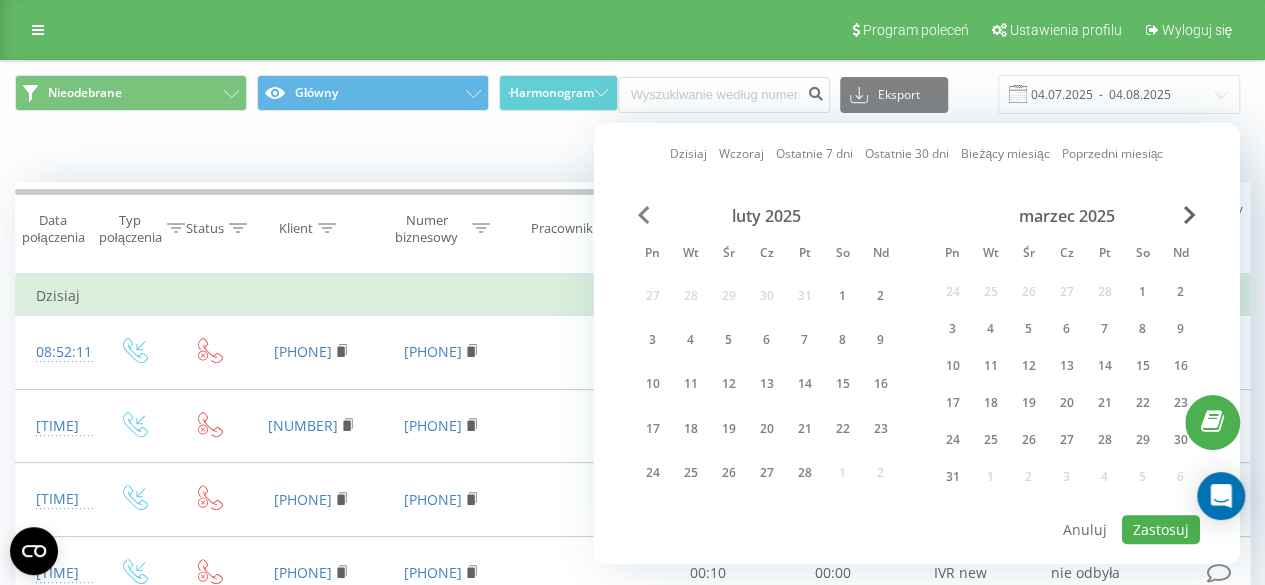 click at bounding box center [644, 215] 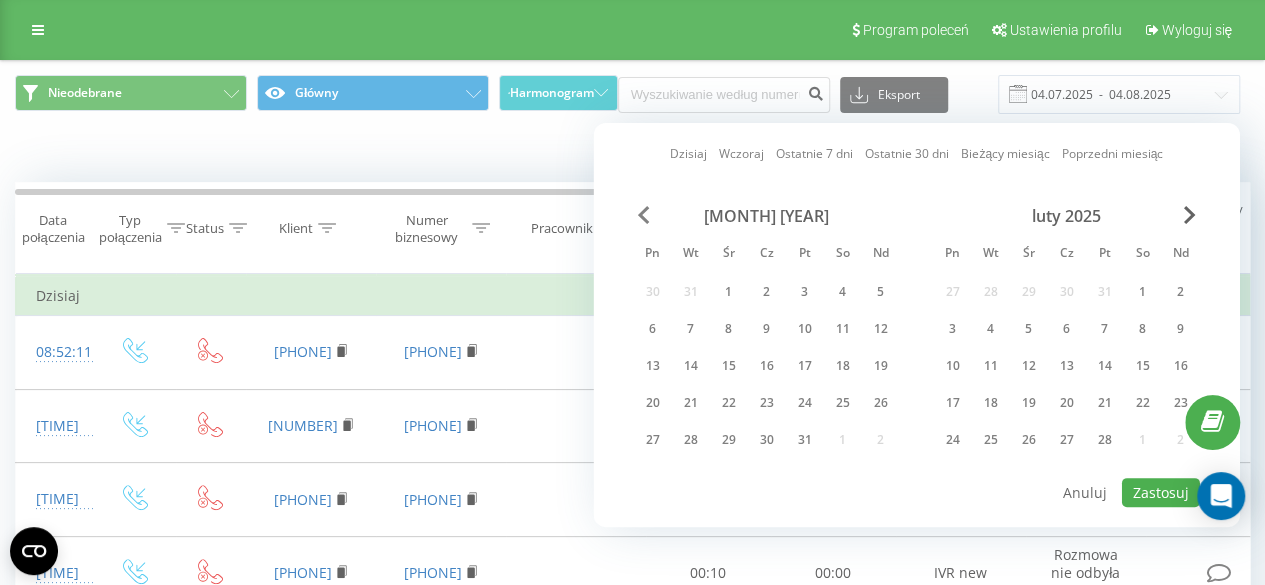 click at bounding box center (644, 215) 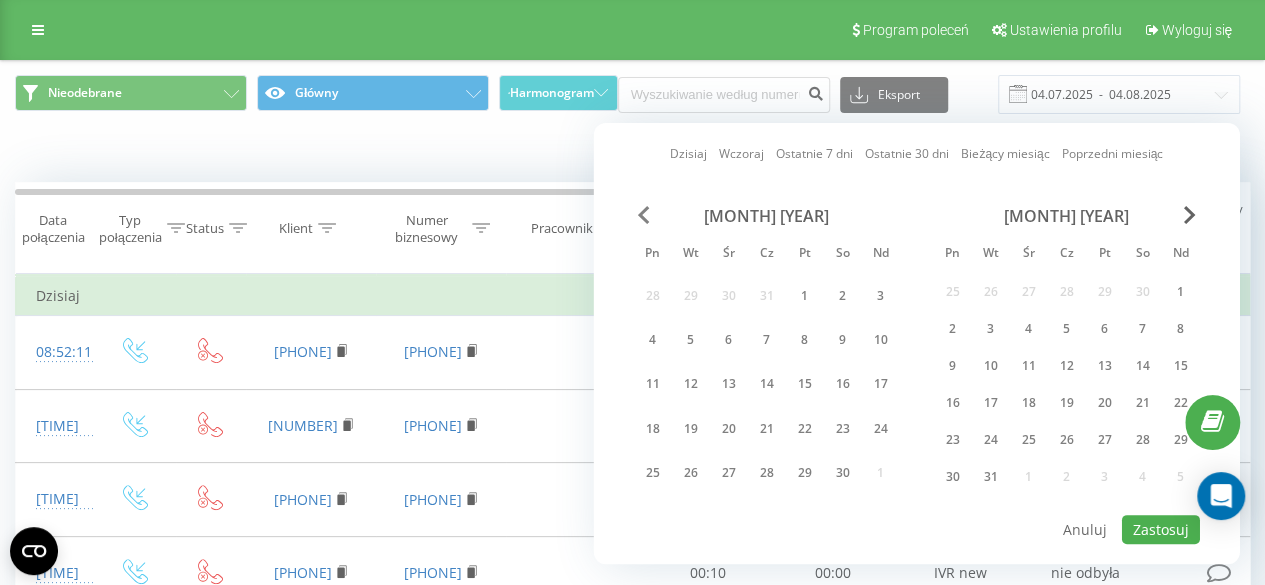 click at bounding box center [644, 215] 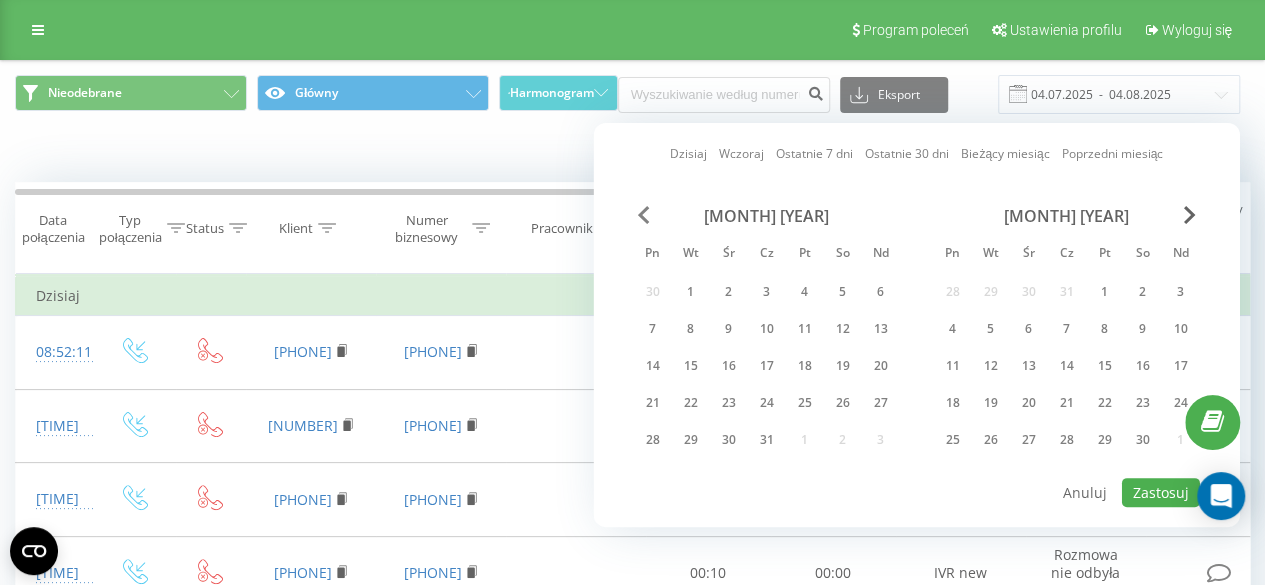 click at bounding box center (644, 215) 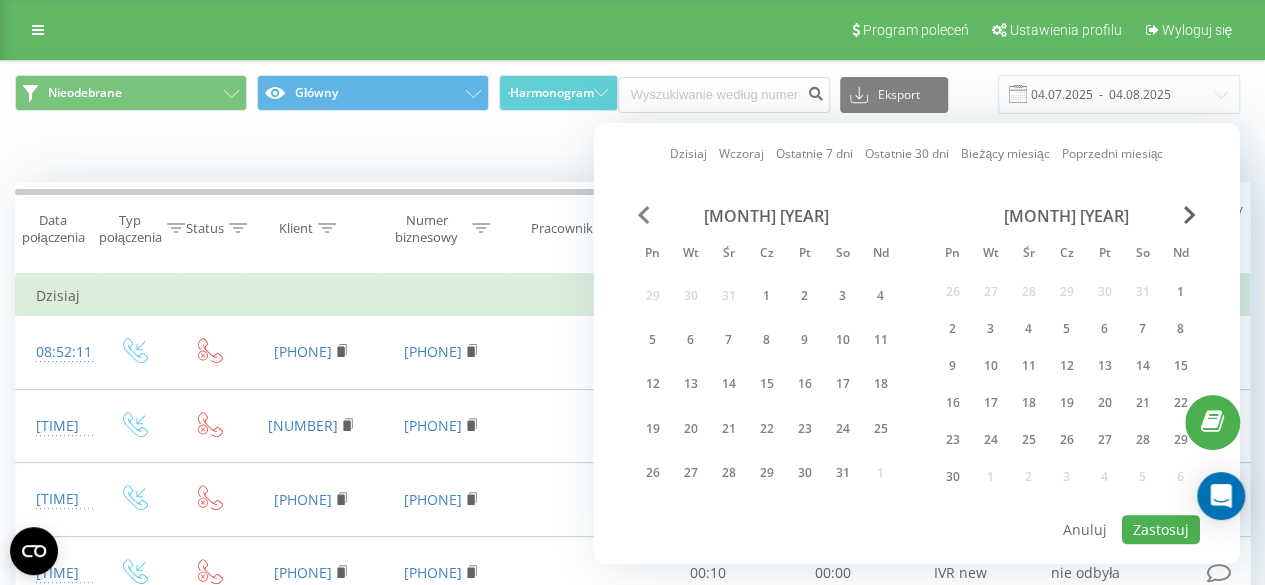click at bounding box center (644, 215) 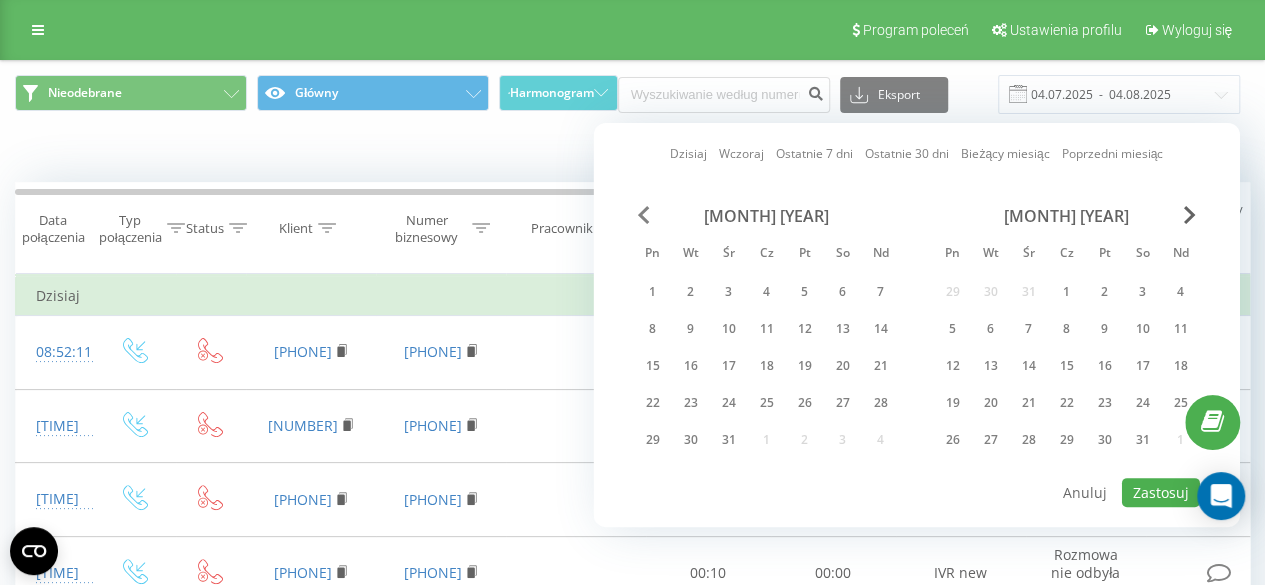 click at bounding box center [644, 215] 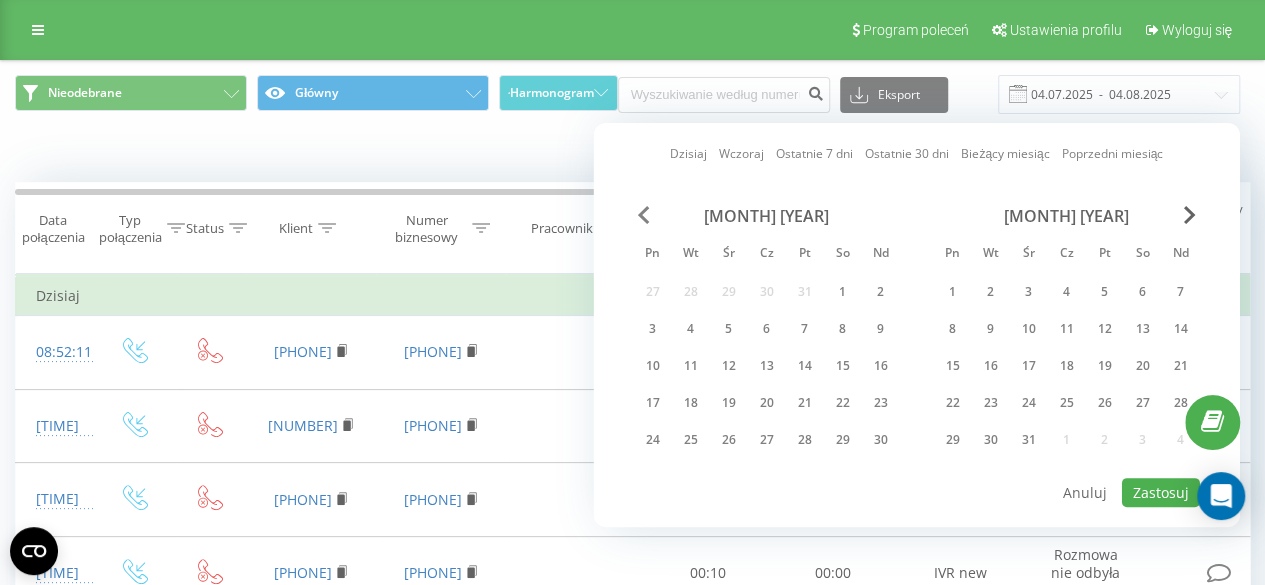 click at bounding box center [644, 215] 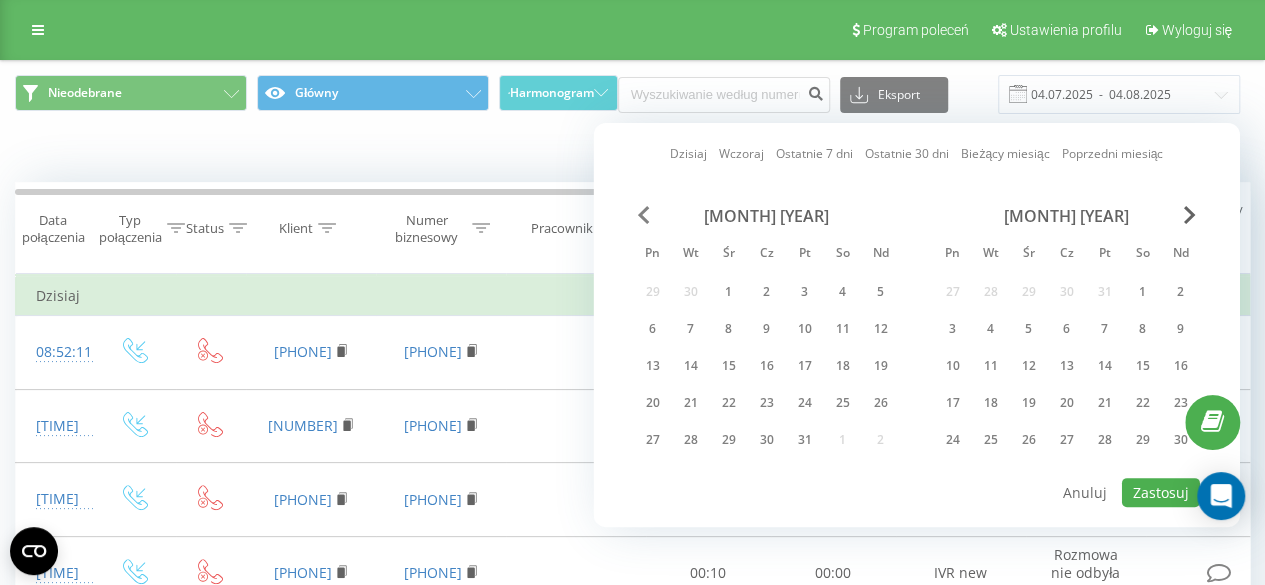 click at bounding box center [644, 215] 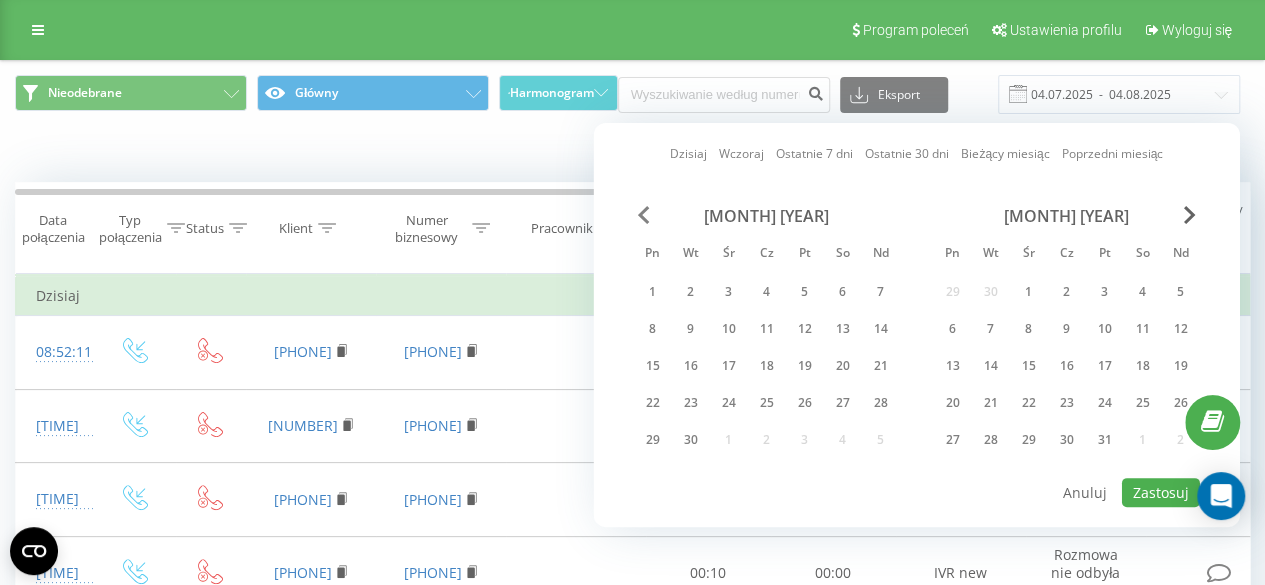 click at bounding box center (644, 215) 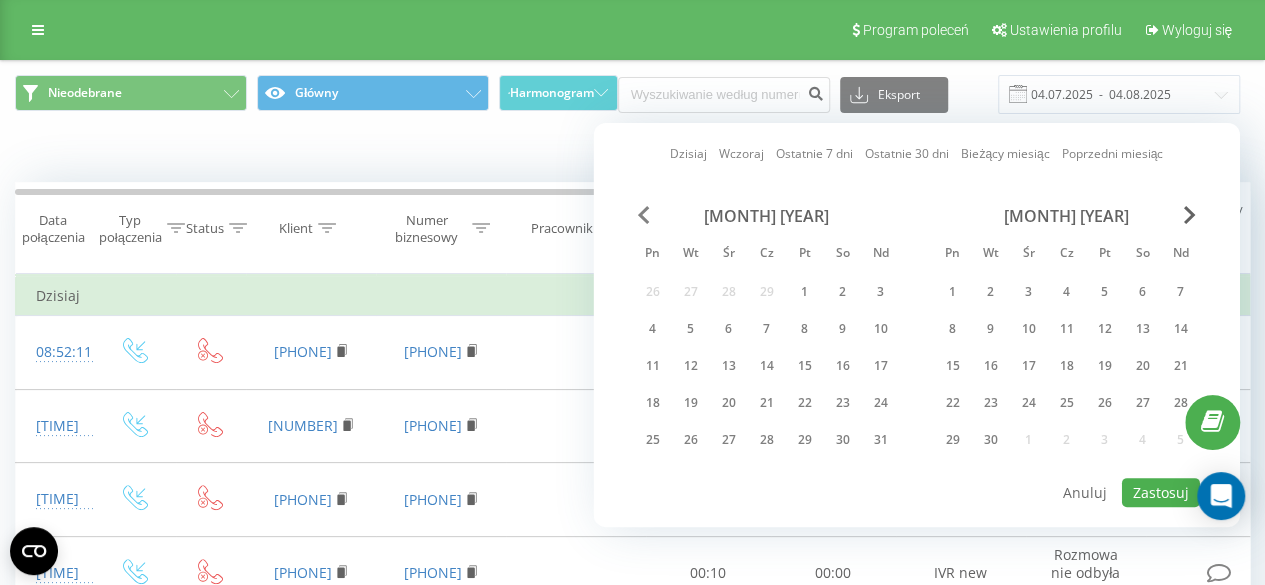 click at bounding box center [644, 215] 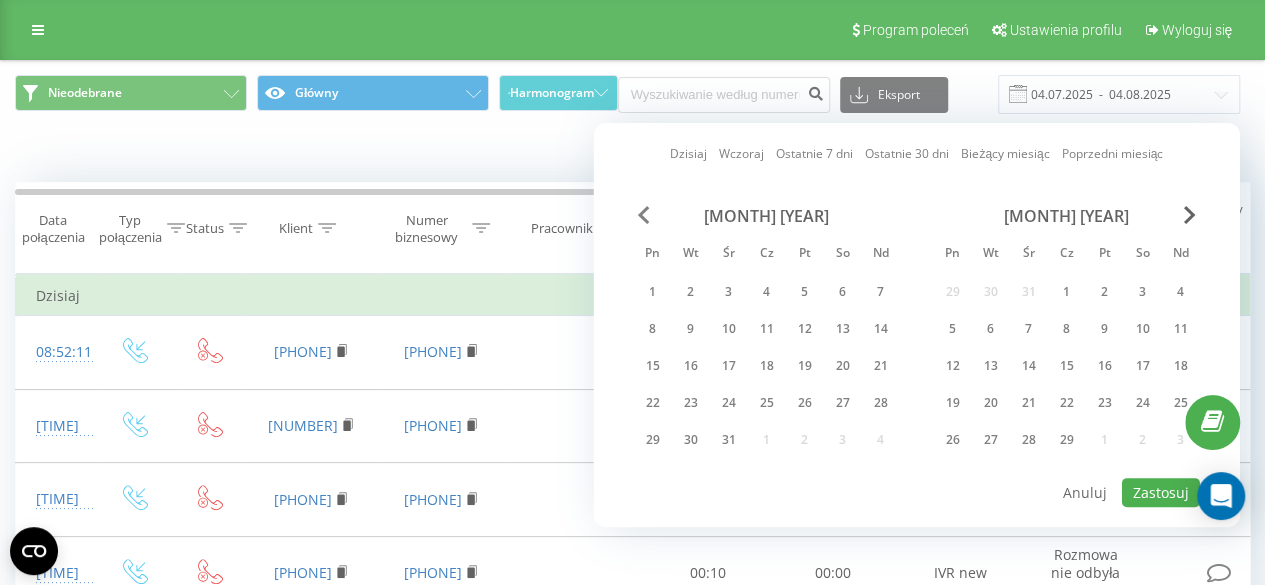 click at bounding box center [644, 215] 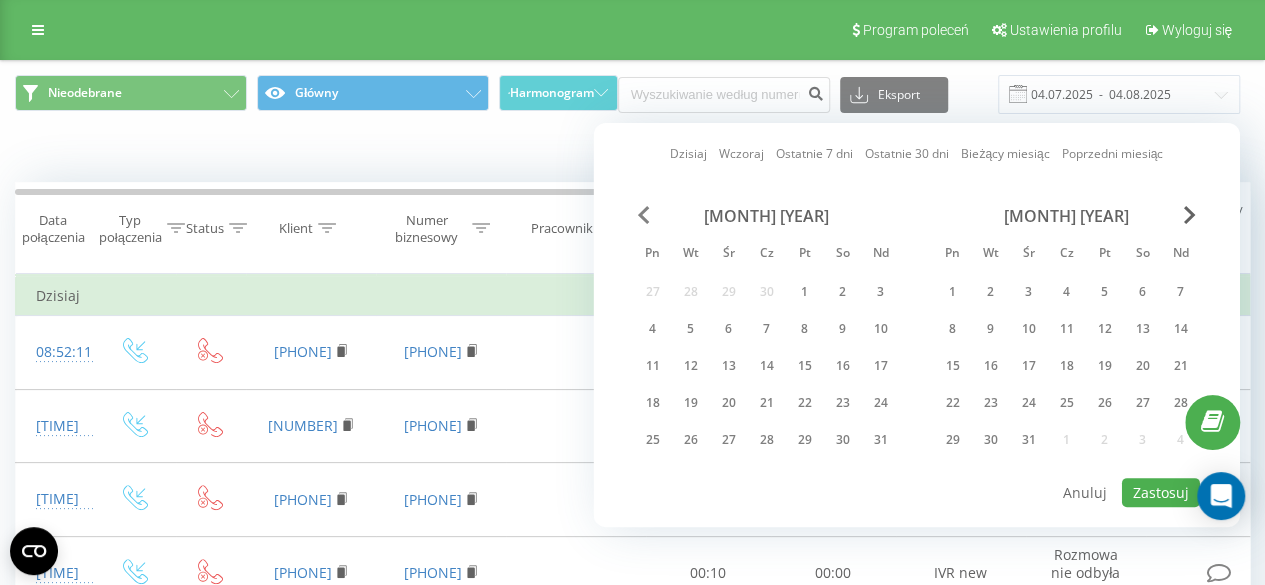 click at bounding box center [644, 215] 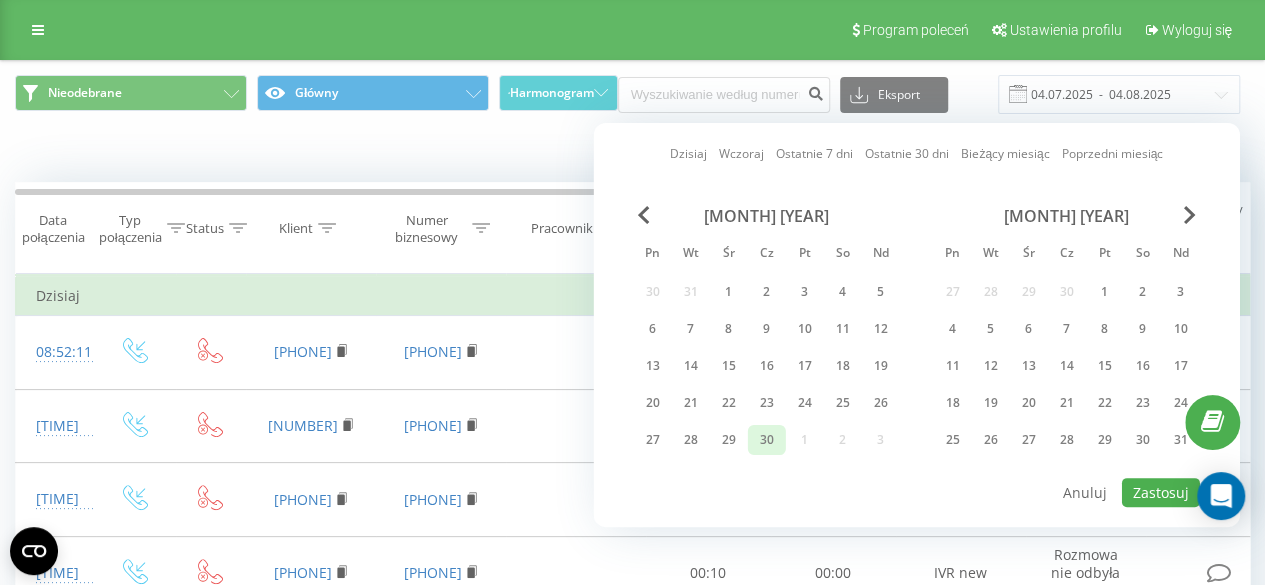 click on "30" at bounding box center (767, 440) 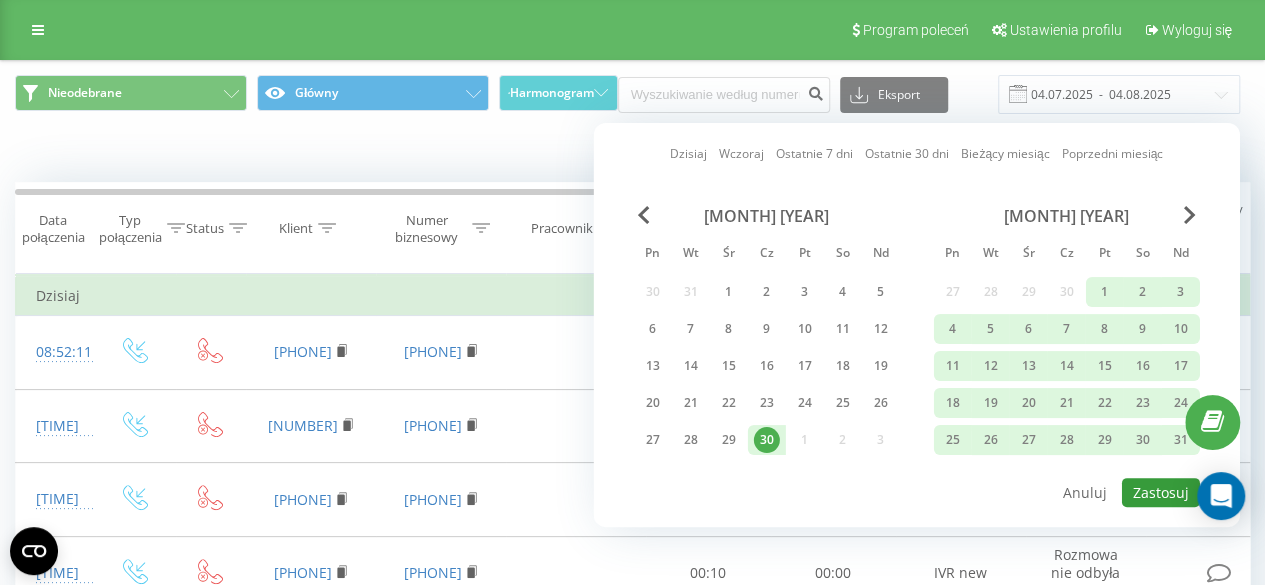 click on "Zastosuj" at bounding box center (1161, 492) 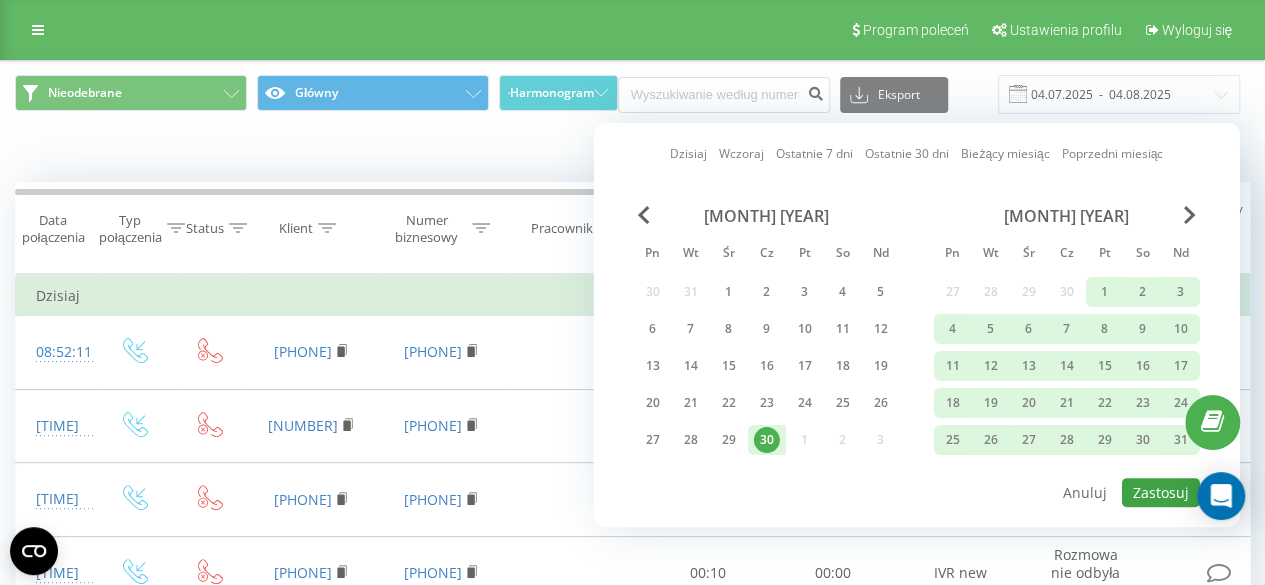 type on "30.11.2023  -  04.08.2025" 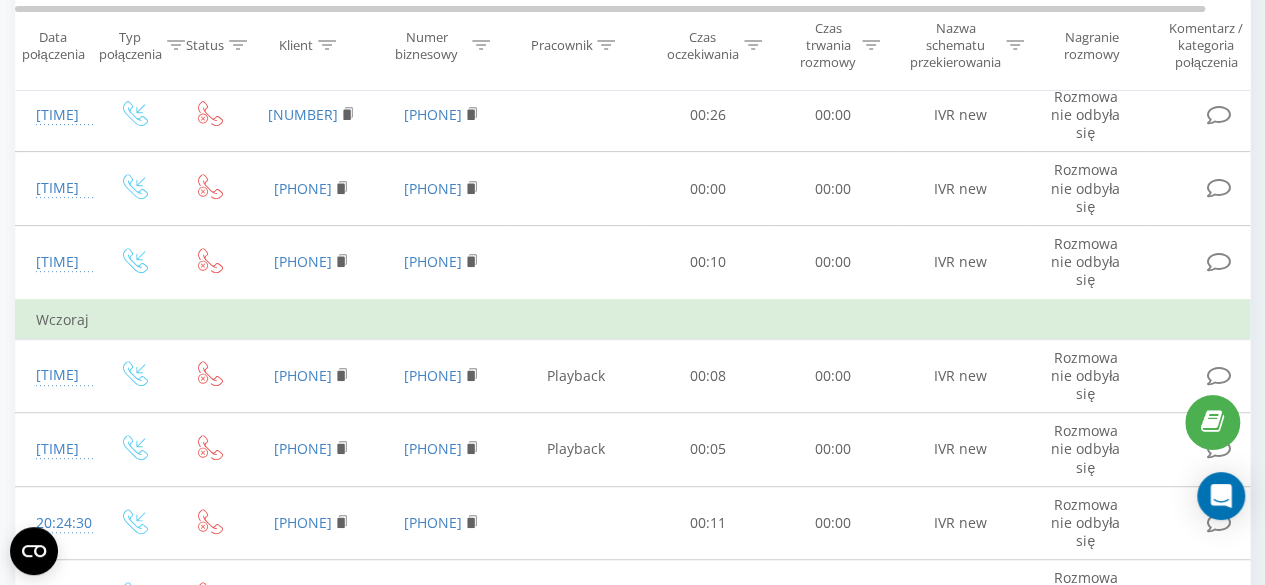 scroll, scrollTop: 0, scrollLeft: 0, axis: both 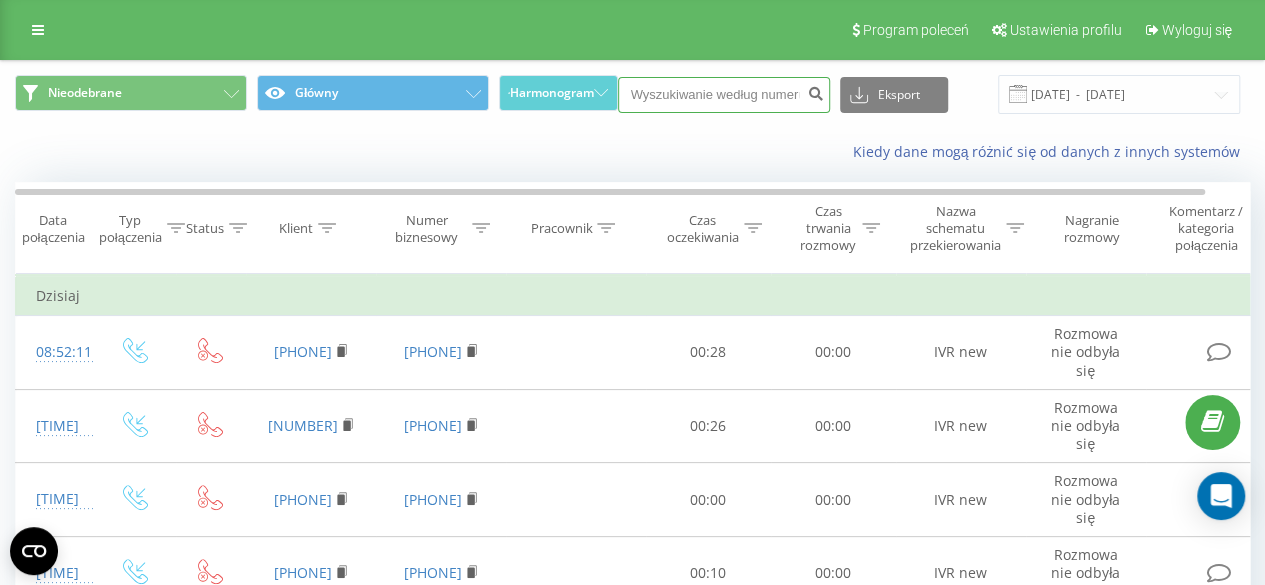 click at bounding box center (724, 95) 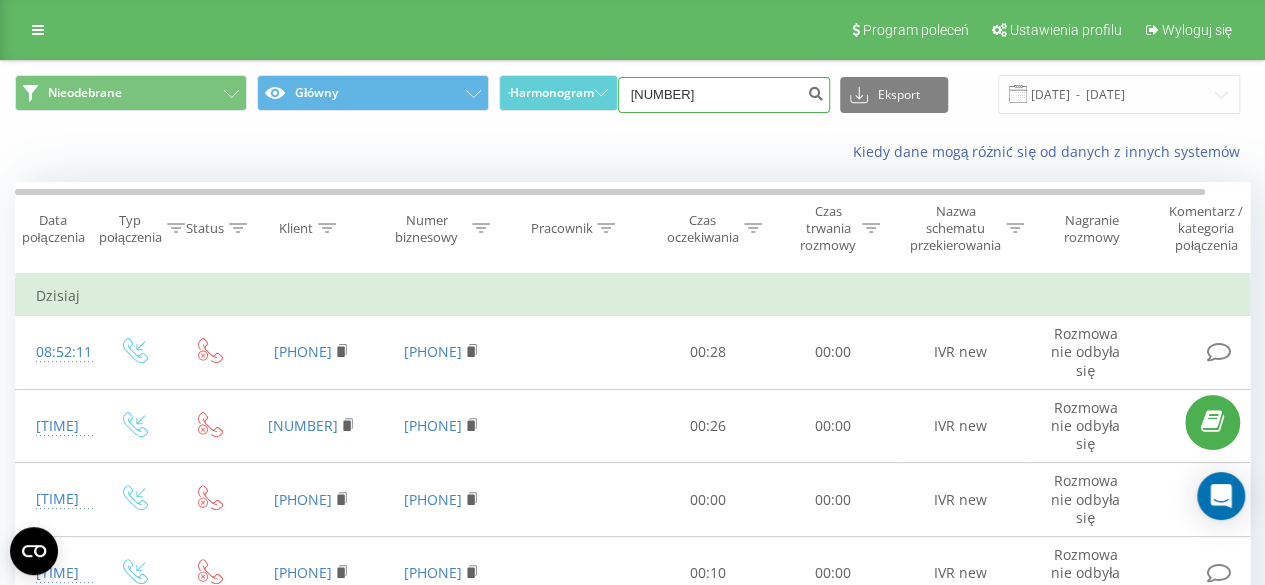 type on "604624410" 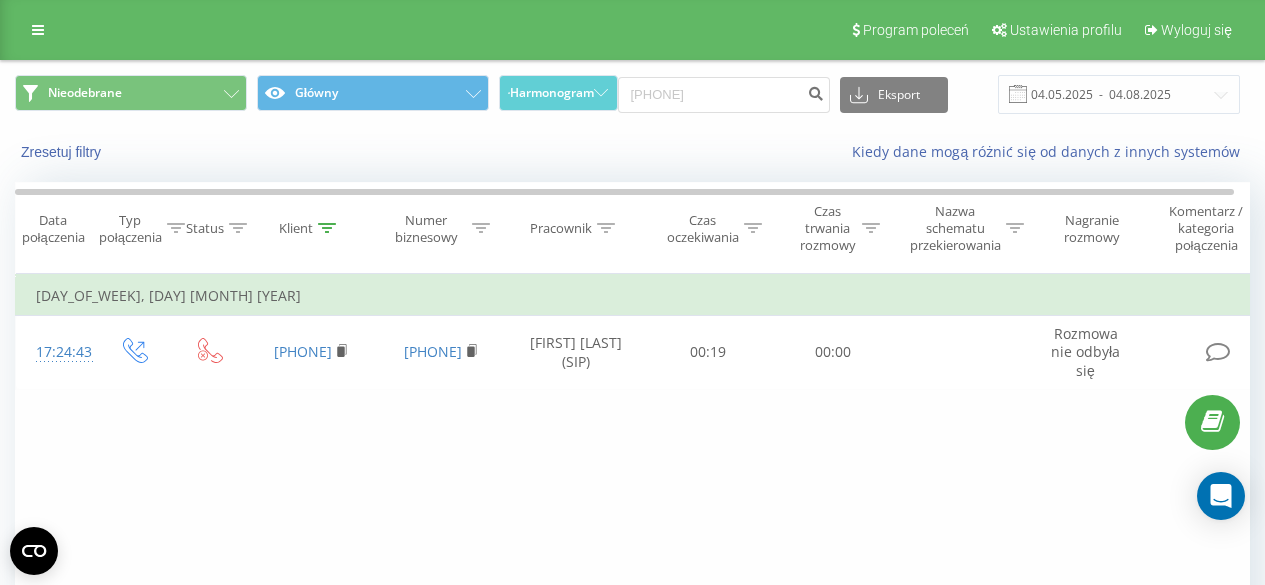 scroll, scrollTop: 0, scrollLeft: 0, axis: both 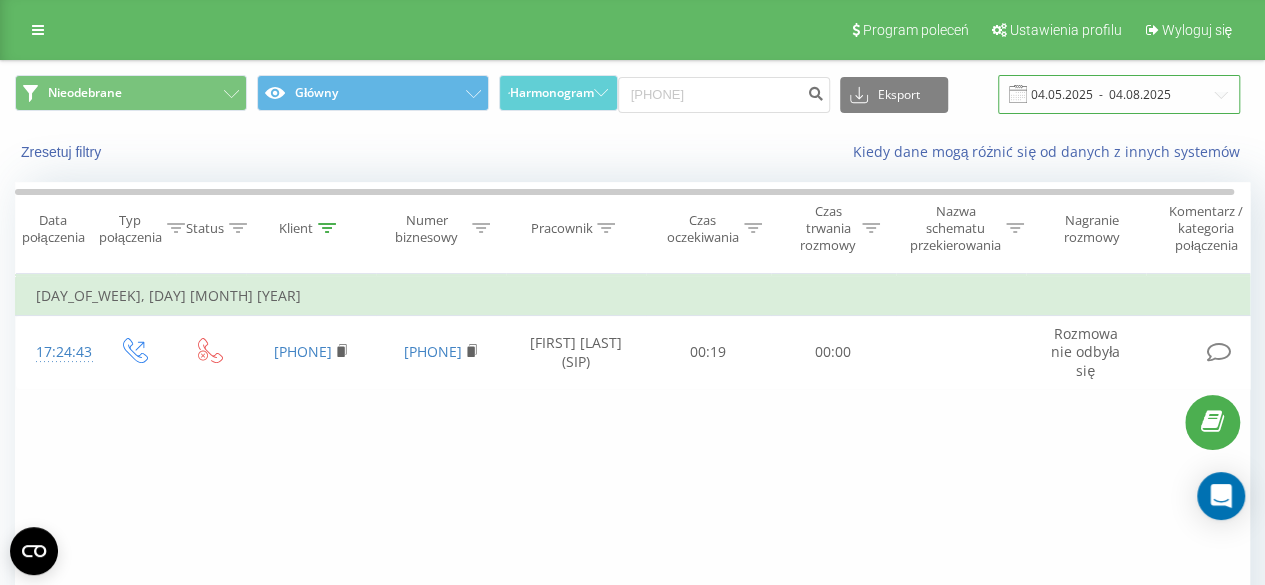 click on "04.05.2025  -  04.08.2025" at bounding box center (1119, 94) 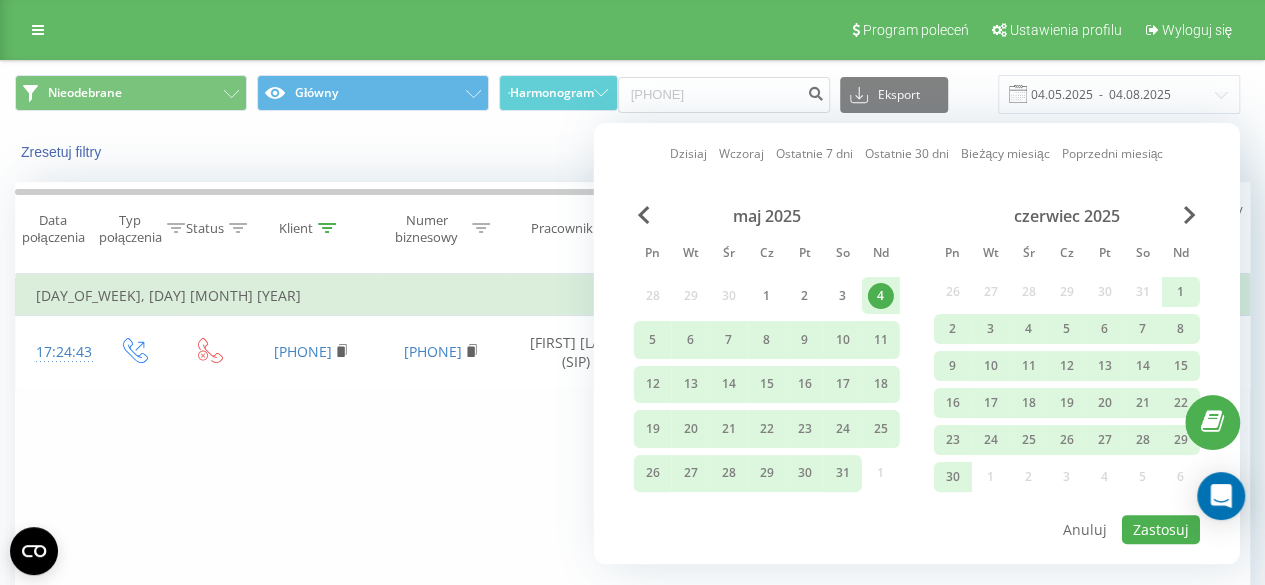 click on "czerwiec 2025" at bounding box center (1067, 216) 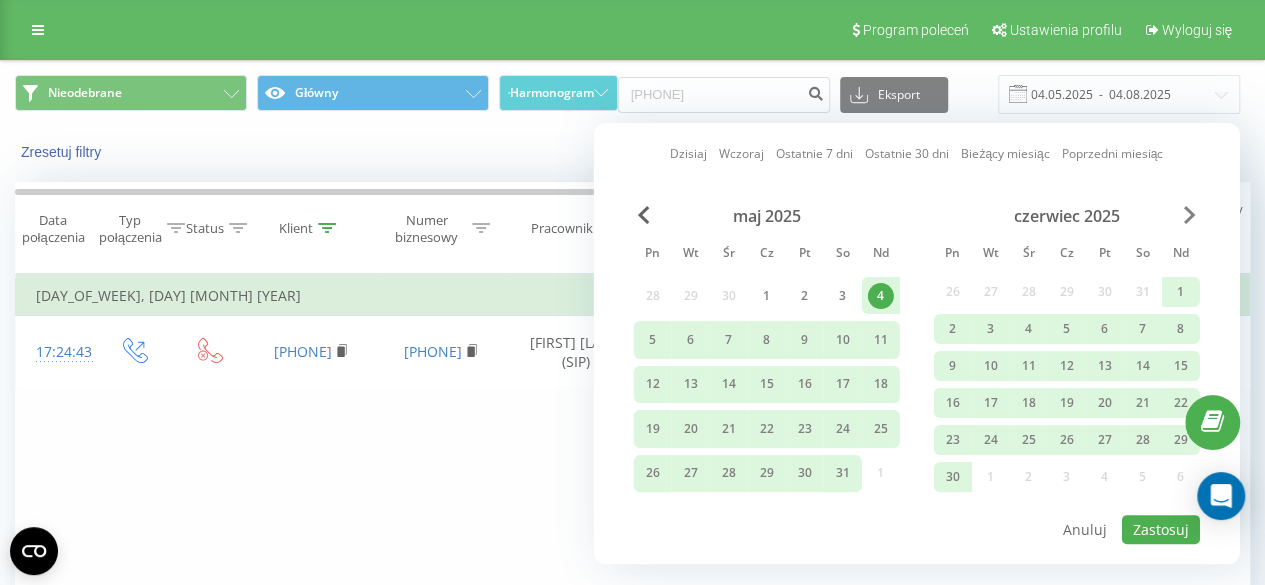click at bounding box center (1190, 215) 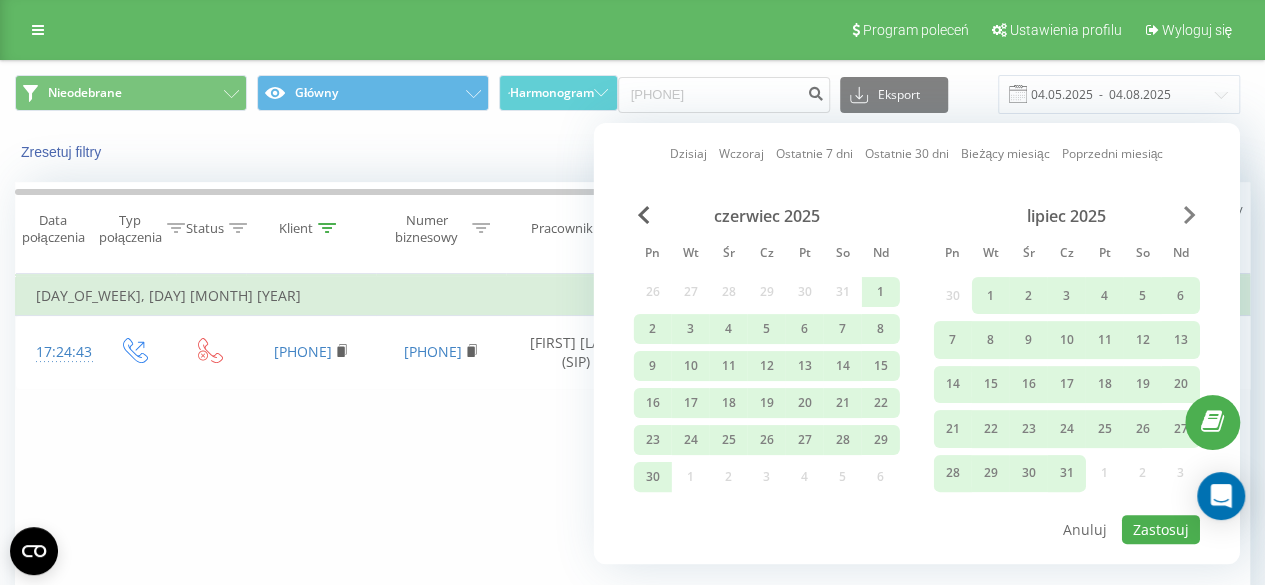 click at bounding box center (1190, 215) 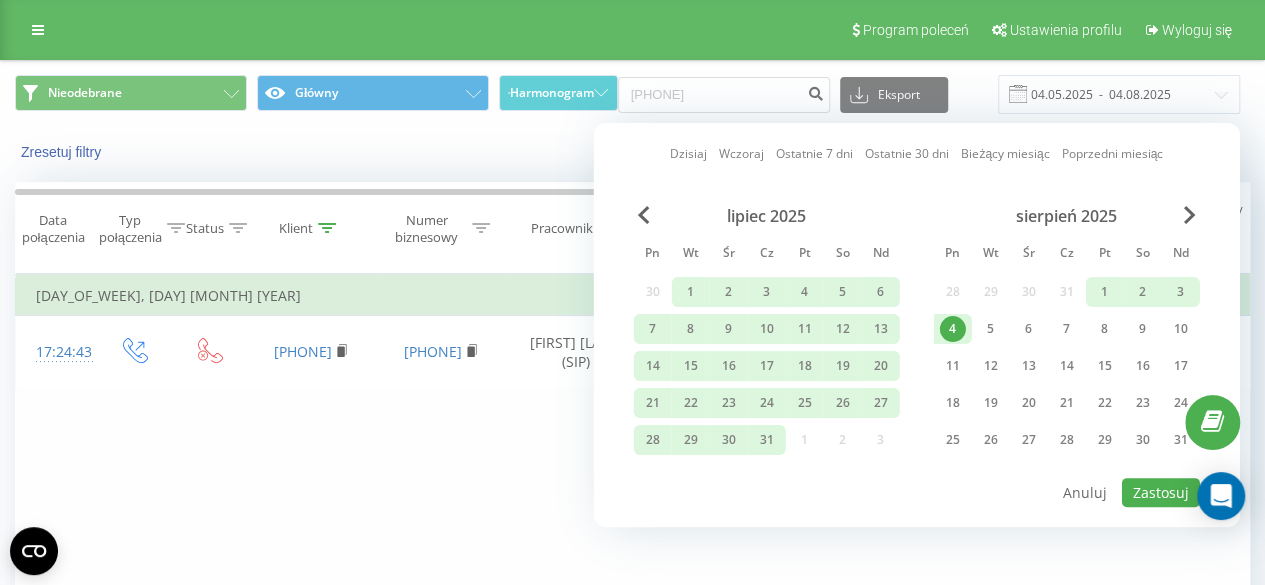 click on "4" at bounding box center (953, 329) 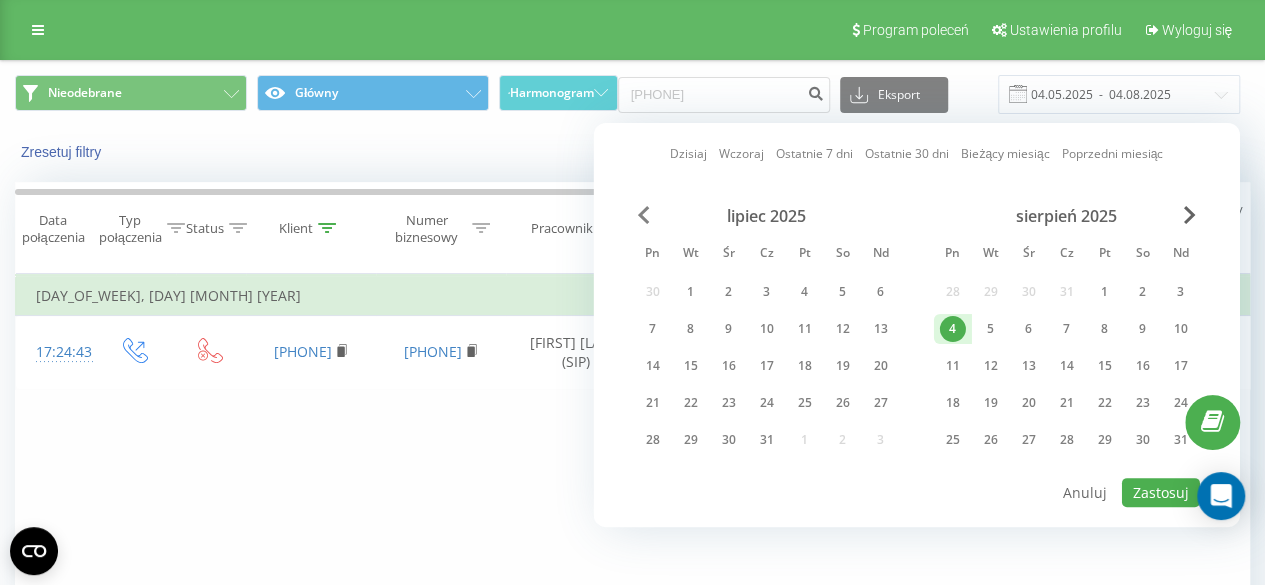 click at bounding box center [644, 215] 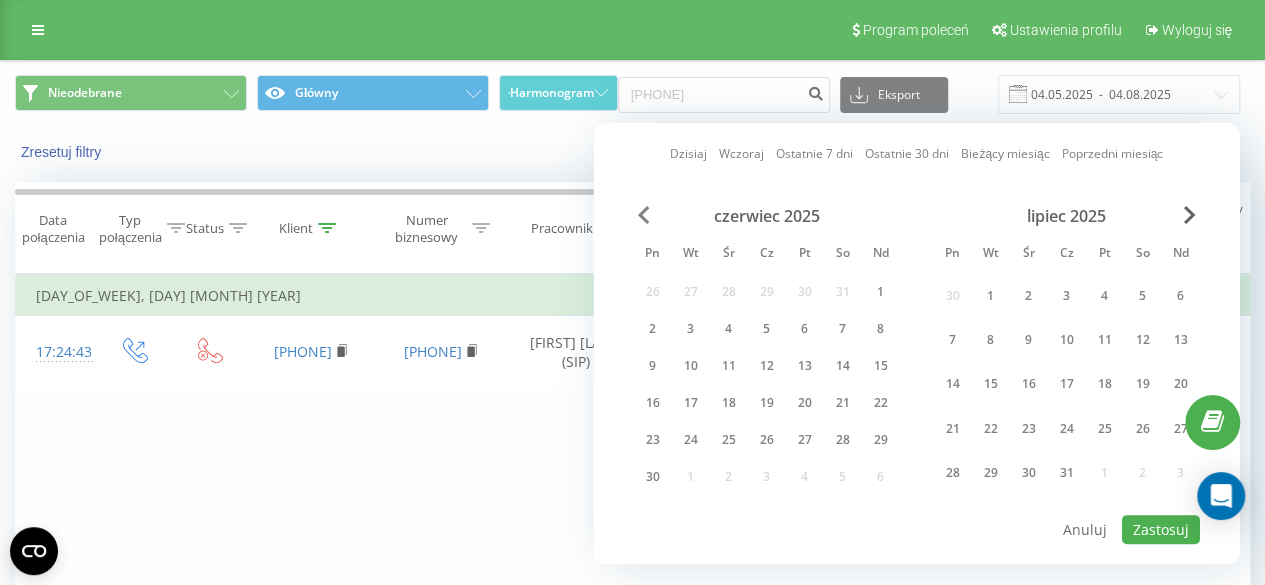 click at bounding box center [644, 215] 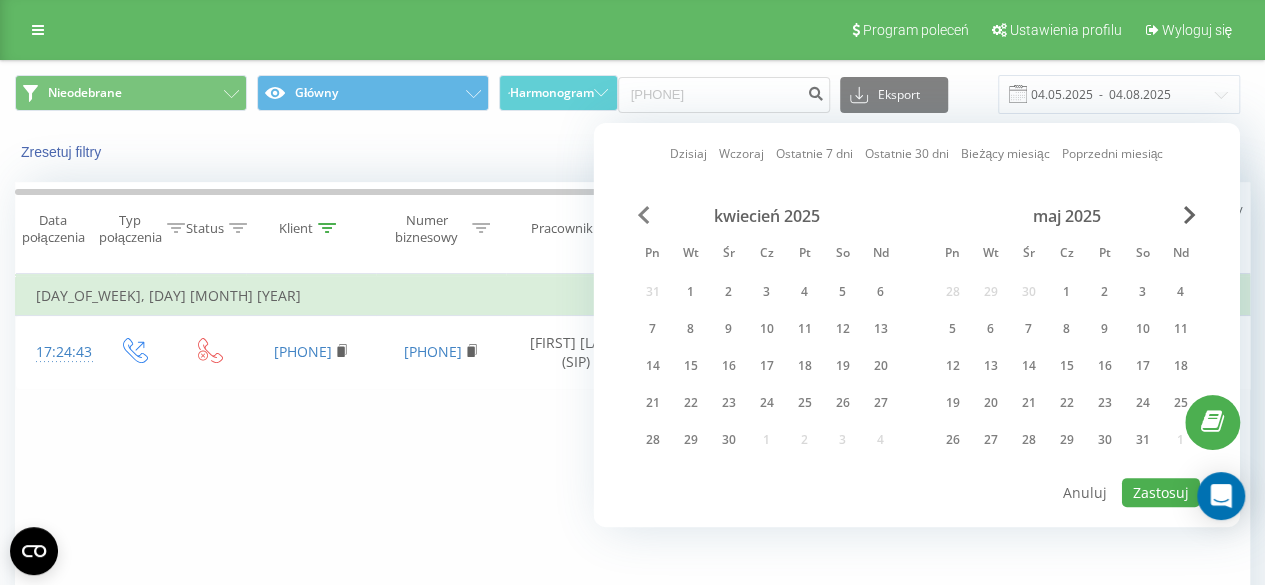 click at bounding box center (644, 215) 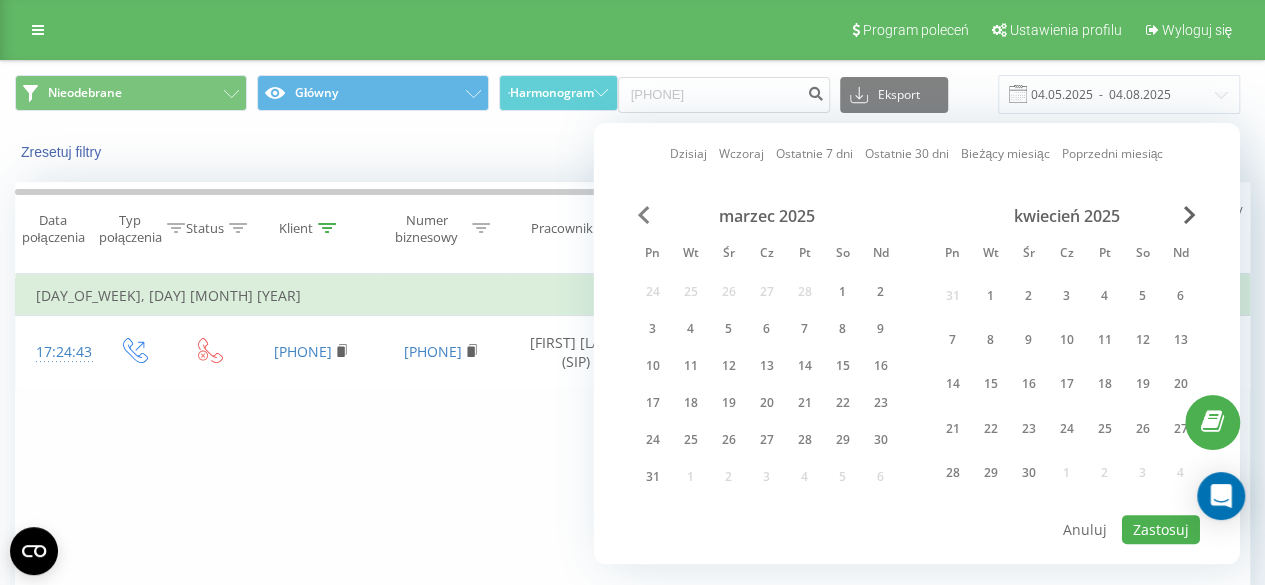 click at bounding box center (644, 215) 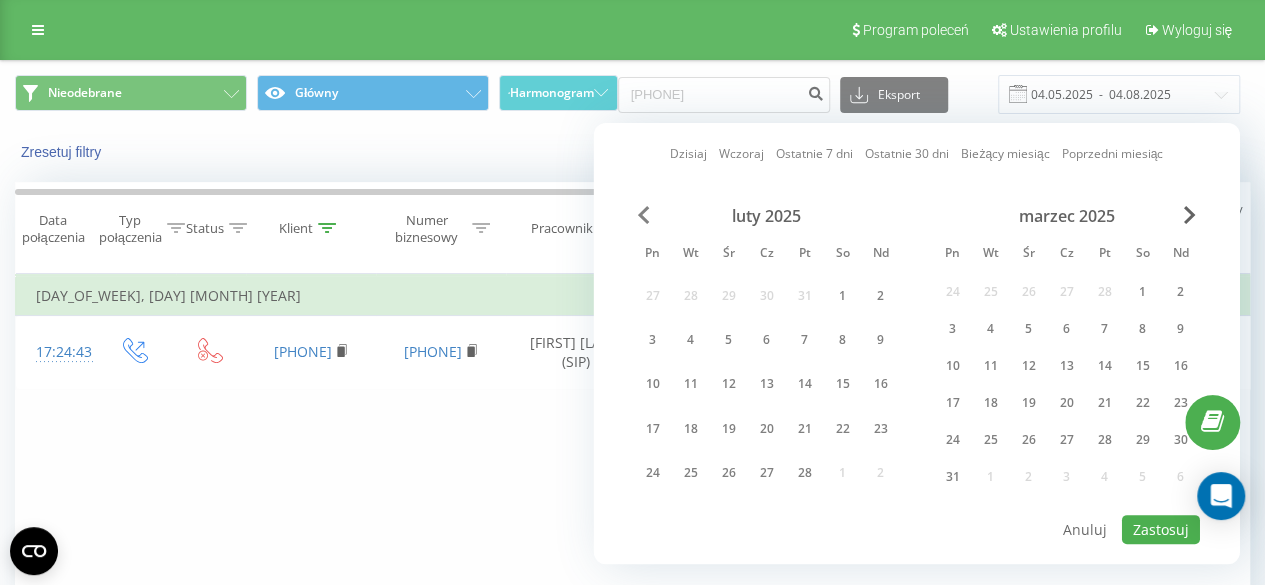 click at bounding box center (644, 215) 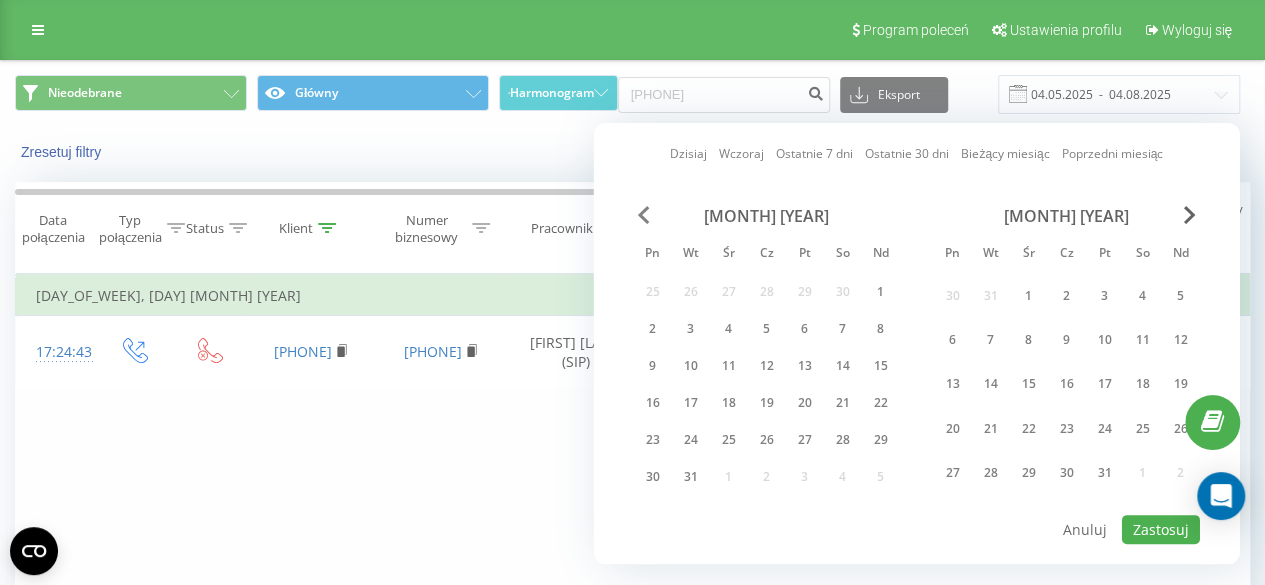 click at bounding box center (644, 215) 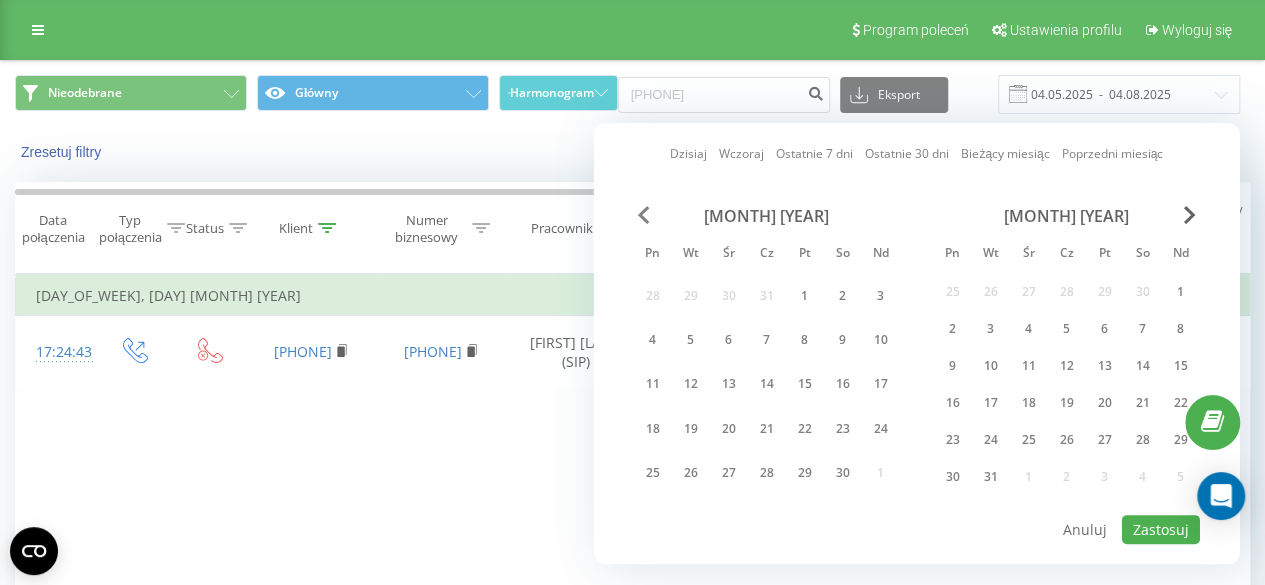 click at bounding box center [644, 215] 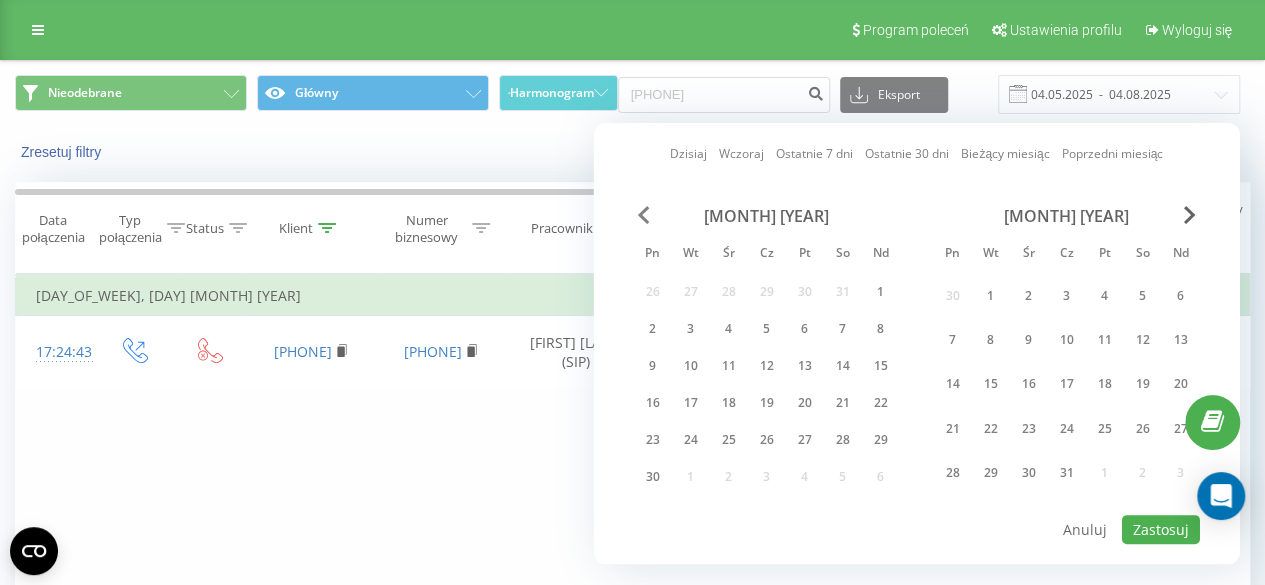 click at bounding box center (644, 215) 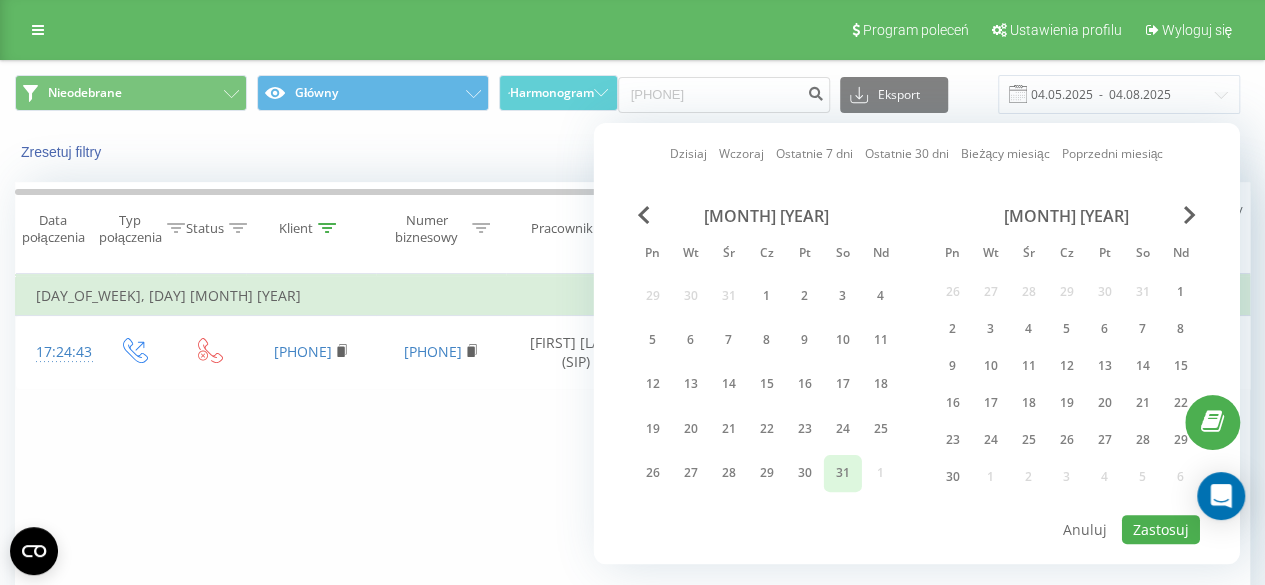 click on "31" at bounding box center (843, 473) 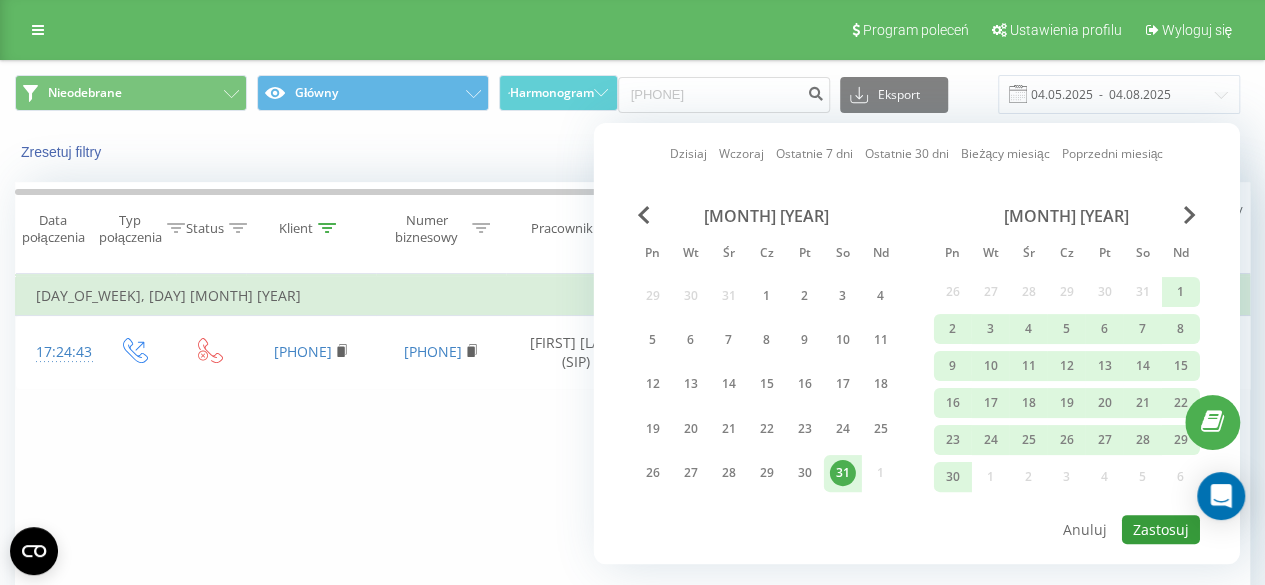 click on "Zastosuj" at bounding box center (1161, 529) 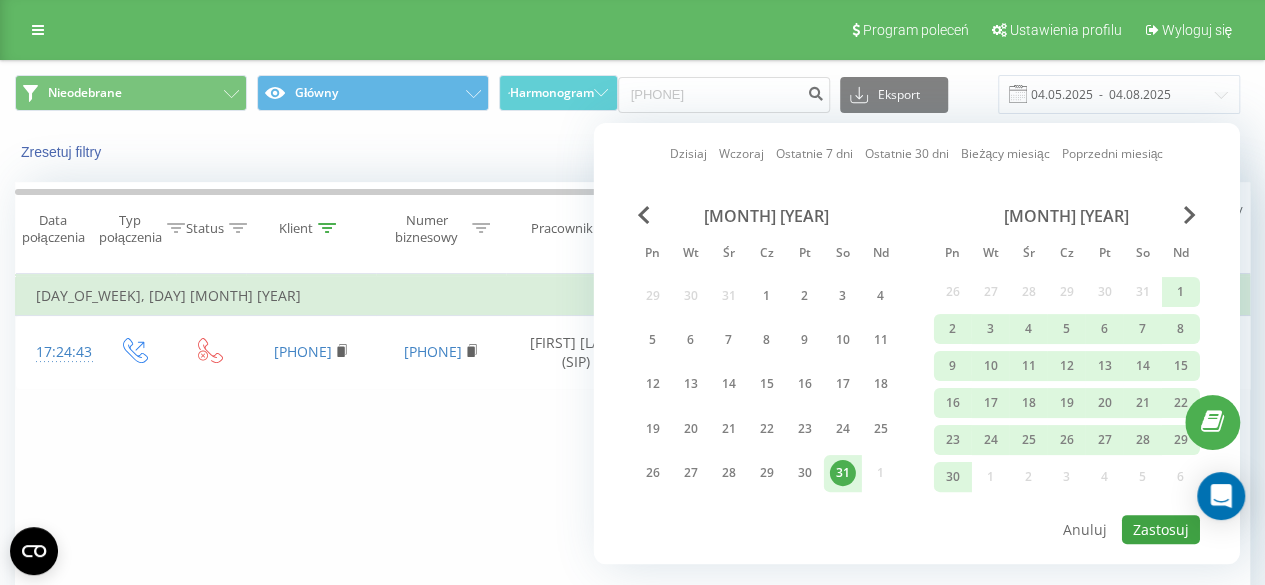 type on "31.08.2024  -  04.08.2025" 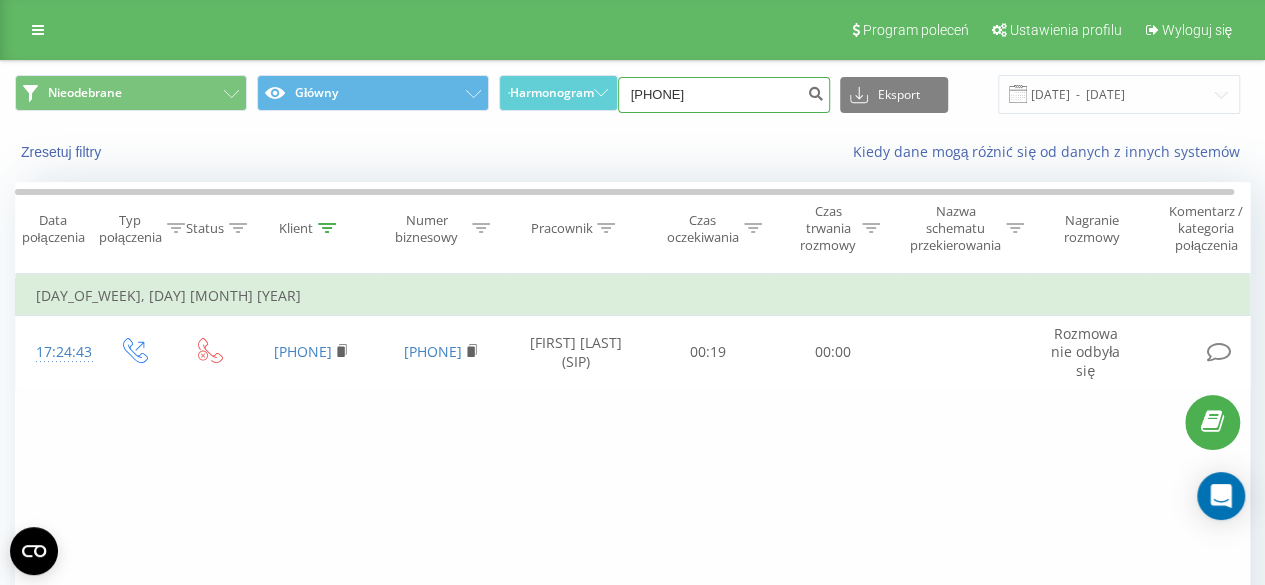 drag, startPoint x: 775, startPoint y: 97, endPoint x: 456, endPoint y: 74, distance: 319.82806 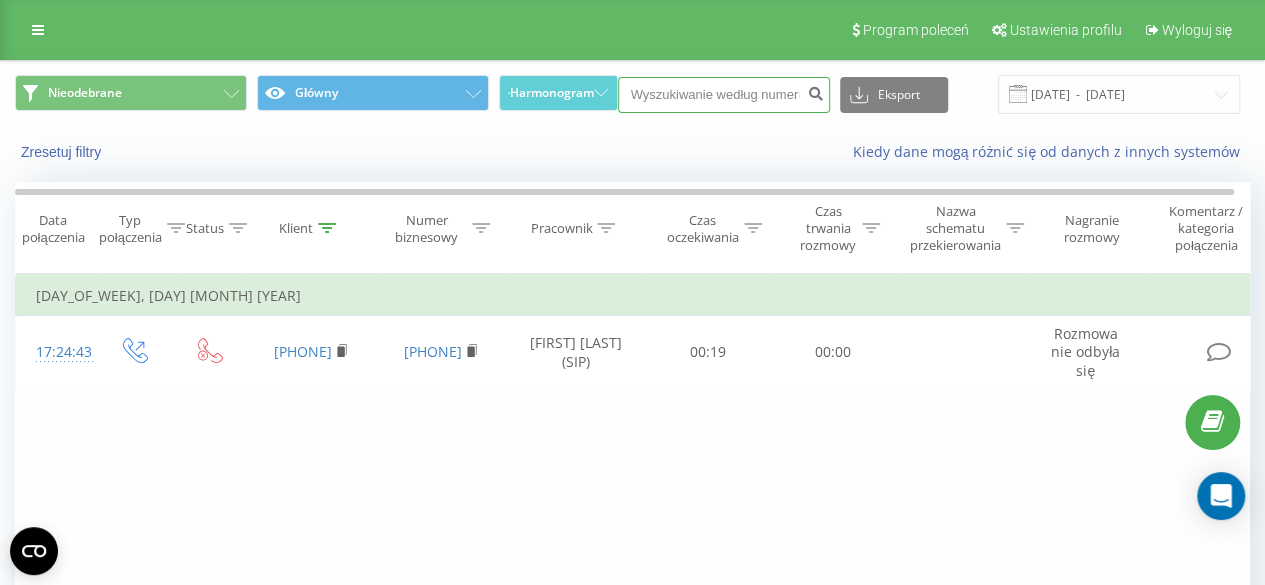 paste on "606764605" 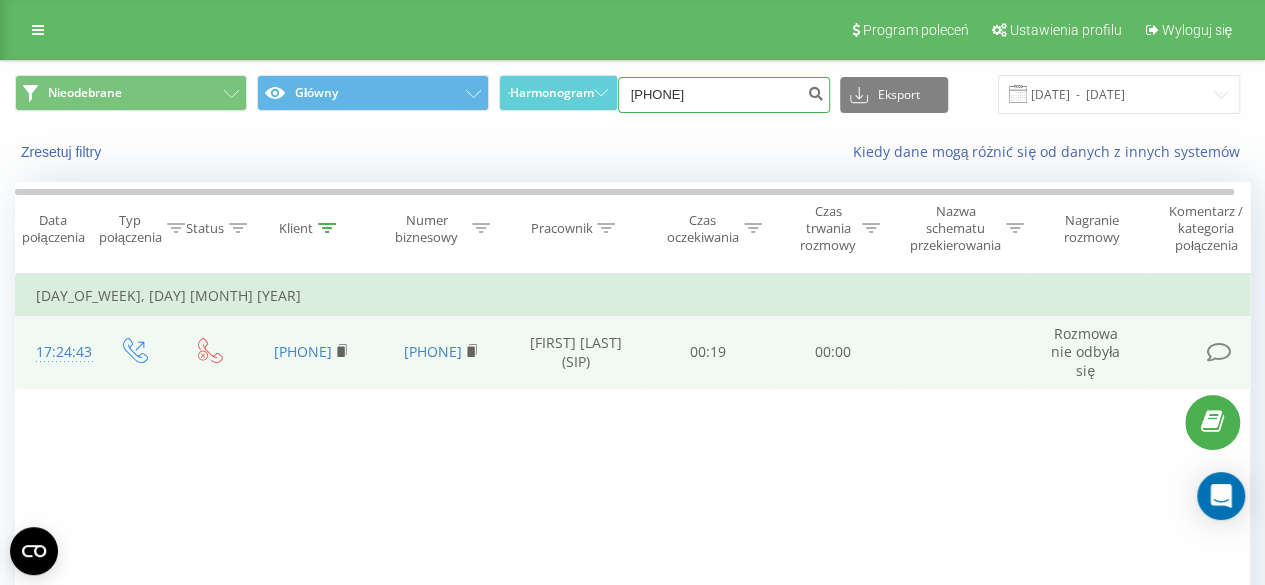 type on "606764605" 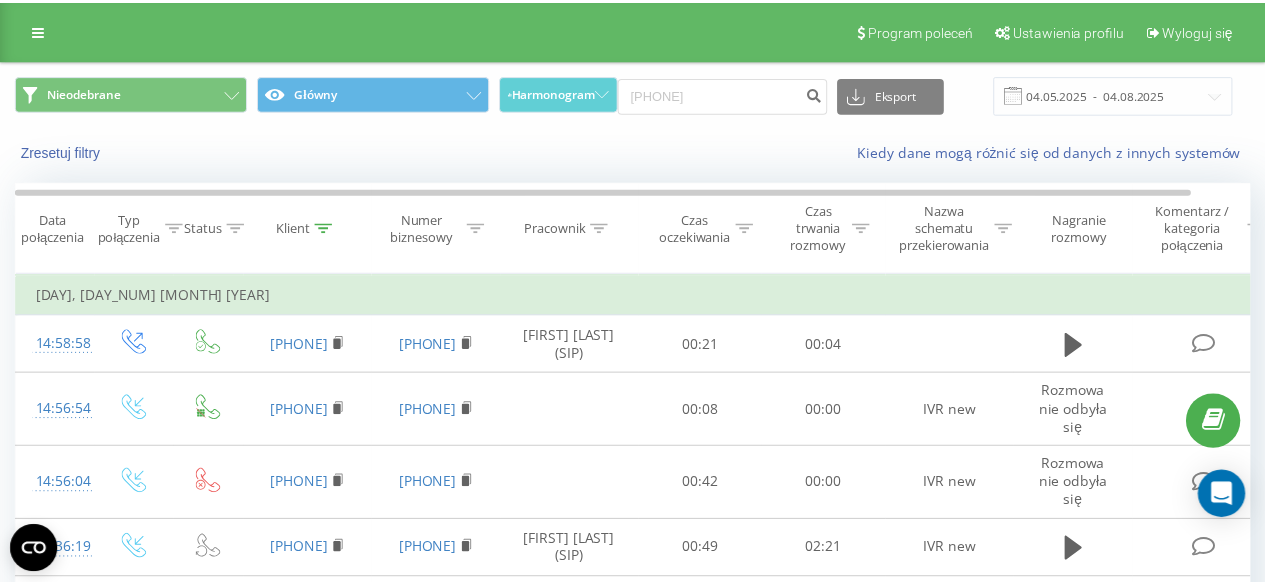 scroll, scrollTop: 0, scrollLeft: 0, axis: both 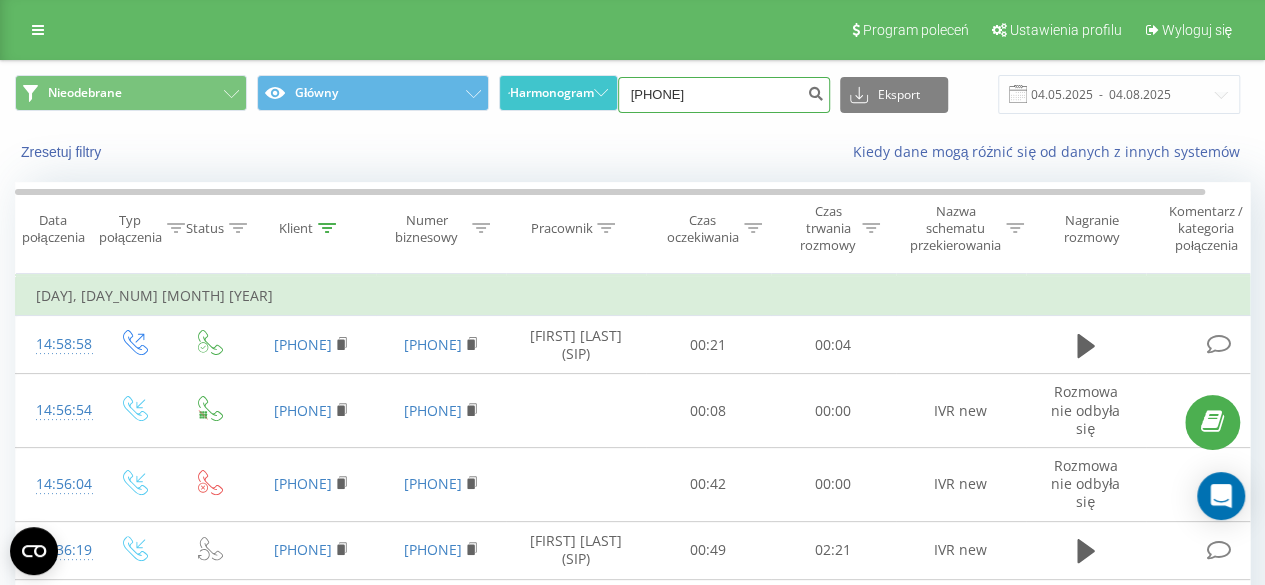 drag, startPoint x: 734, startPoint y: 90, endPoint x: 502, endPoint y: 97, distance: 232.10558 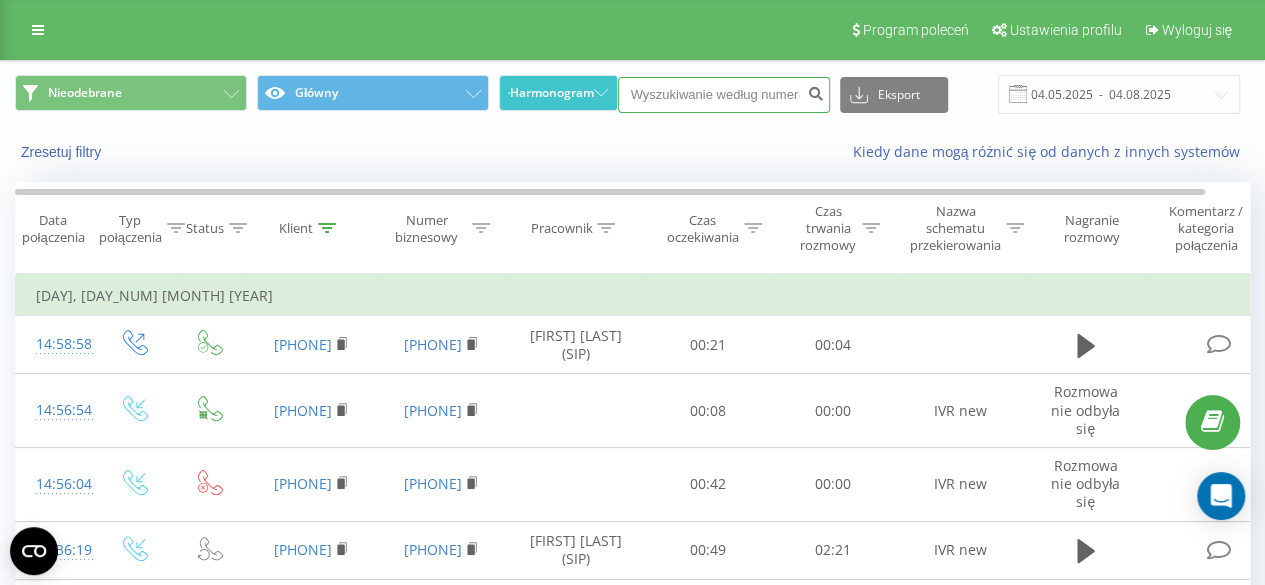 paste on "534821398" 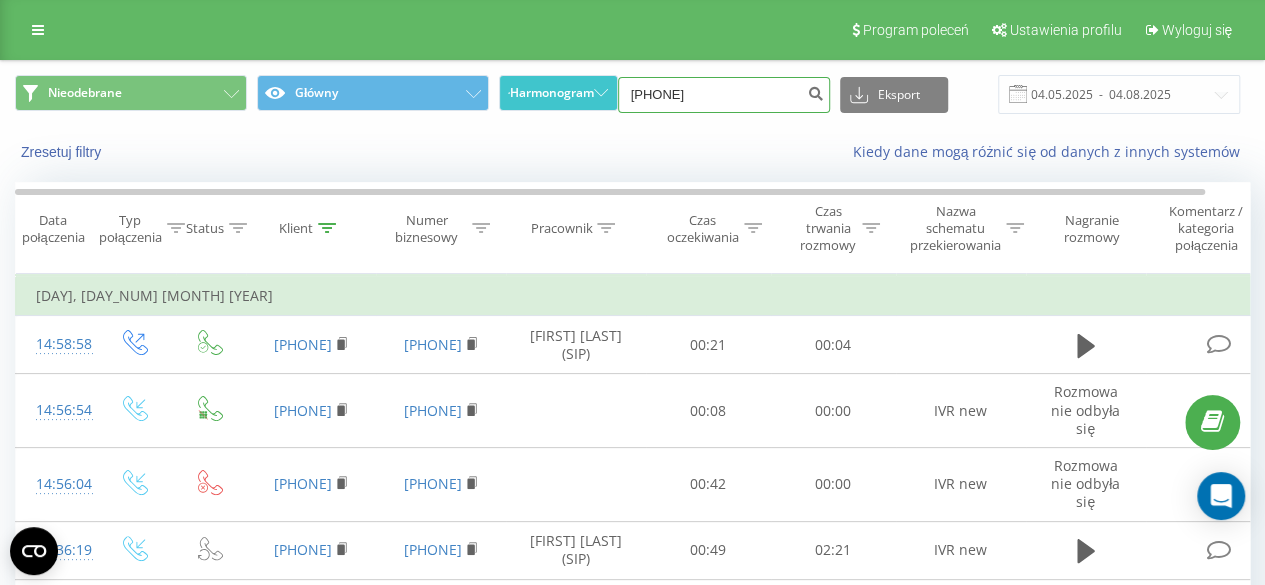 type on "534821398" 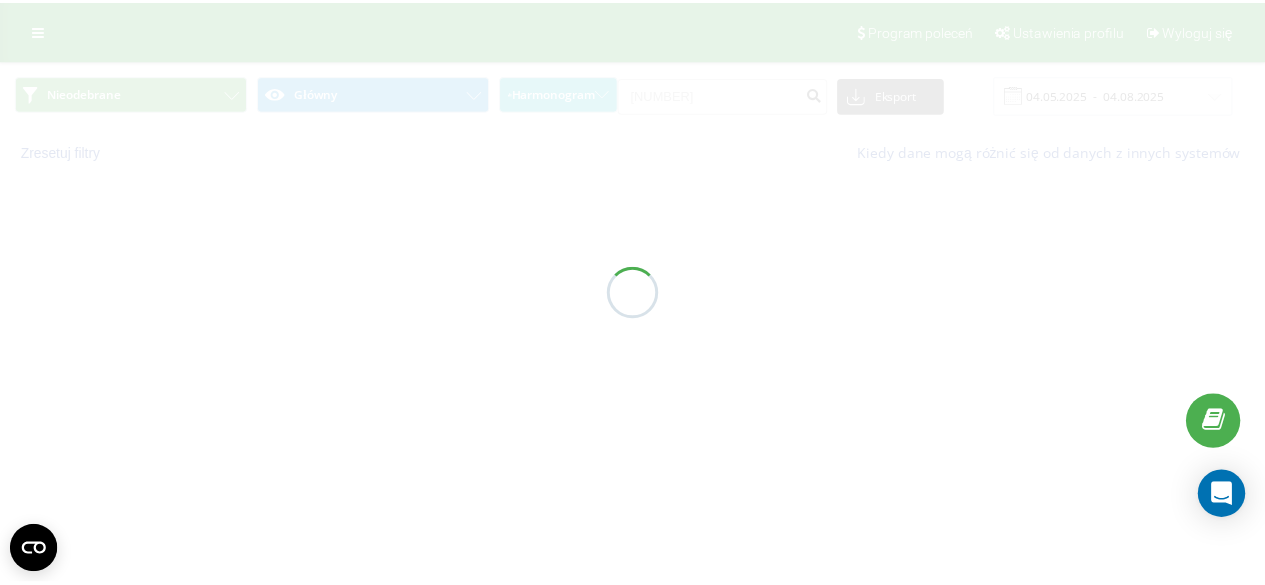 scroll, scrollTop: 0, scrollLeft: 0, axis: both 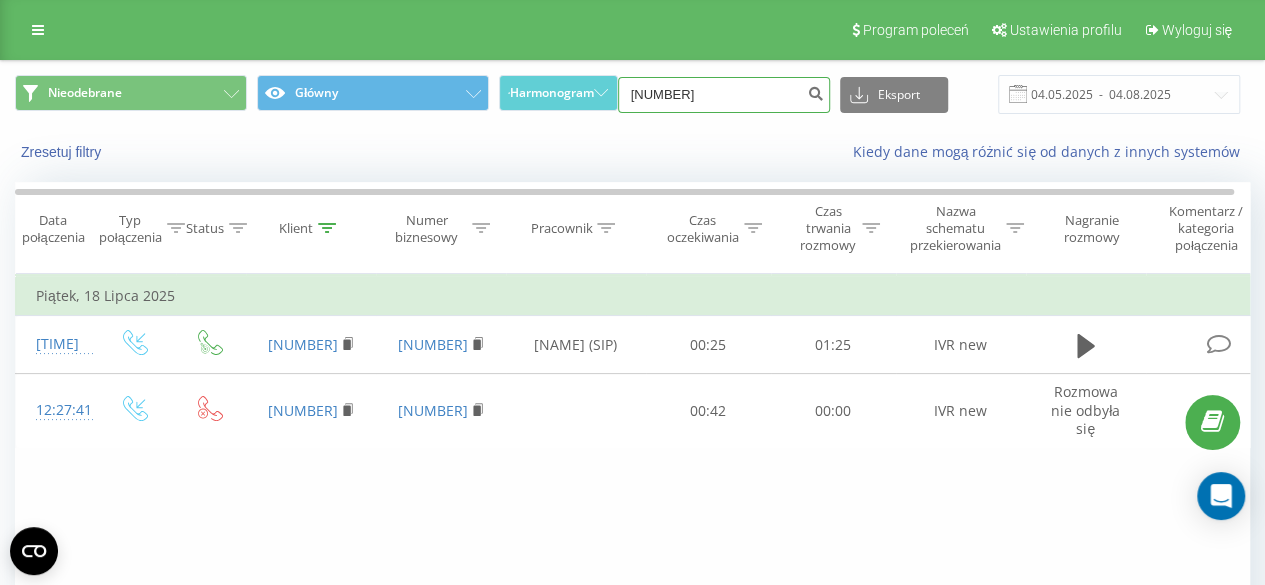 drag, startPoint x: 744, startPoint y: 81, endPoint x: 418, endPoint y: 123, distance: 328.6944 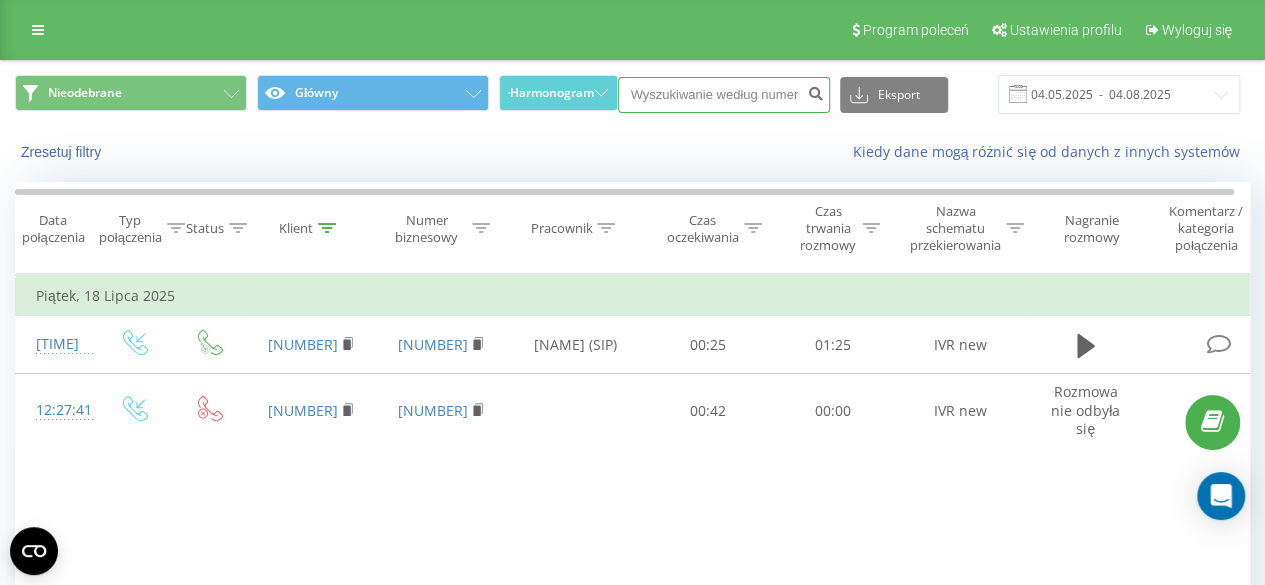 paste on "518458342" 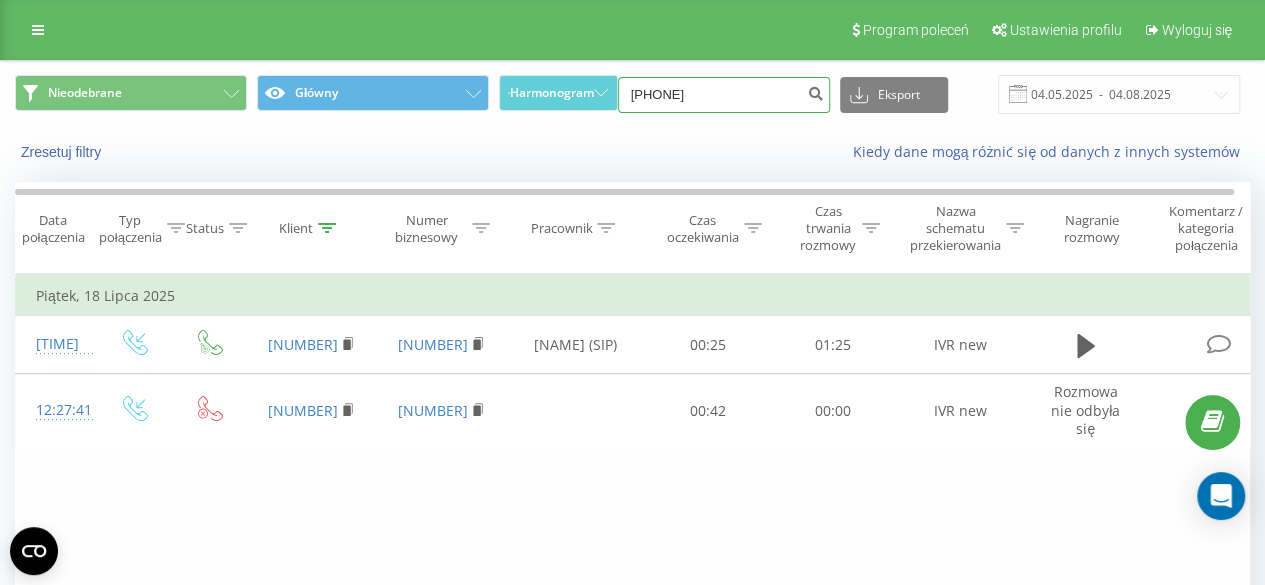 type on "518458342" 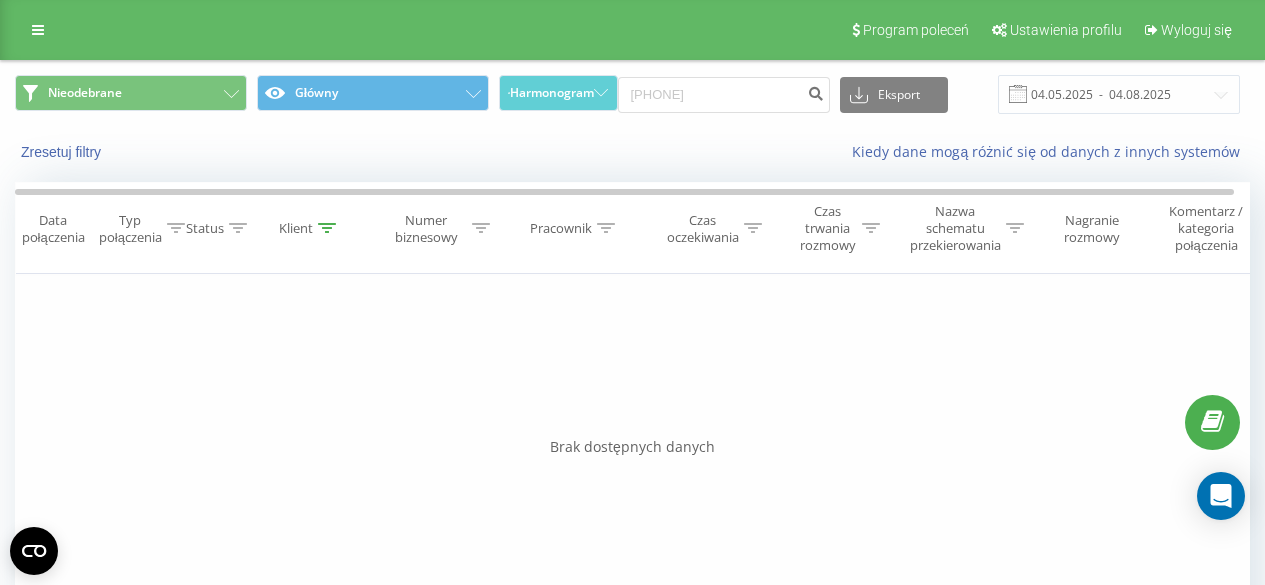 scroll, scrollTop: 0, scrollLeft: 0, axis: both 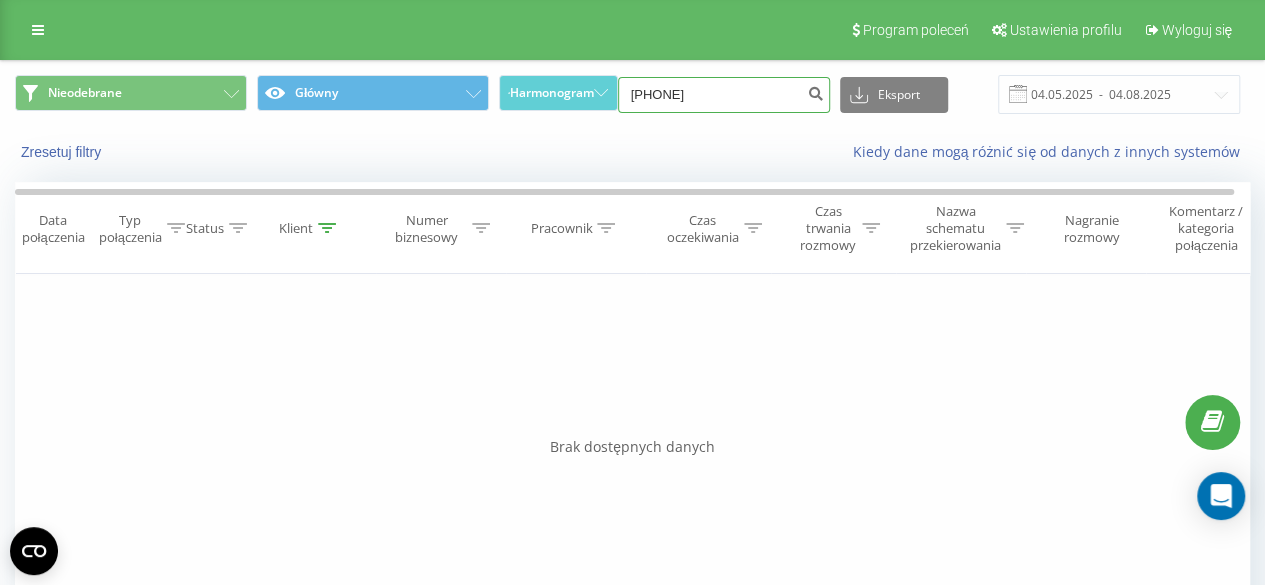 drag, startPoint x: 782, startPoint y: 95, endPoint x: 495, endPoint y: 101, distance: 287.0627 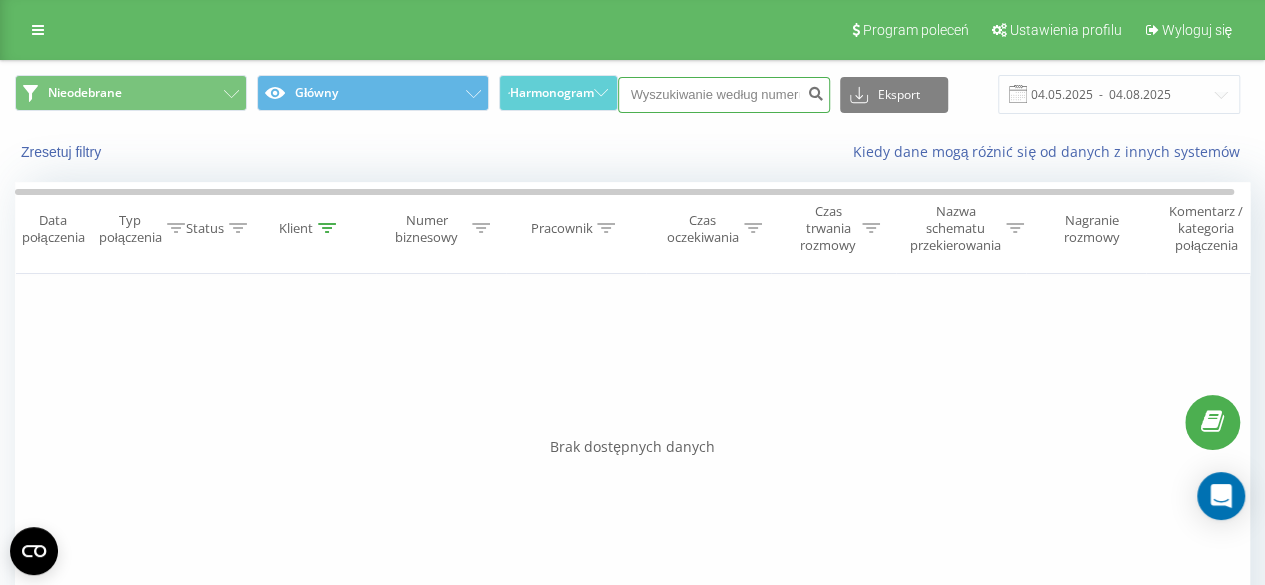 paste on "[PHONE]" 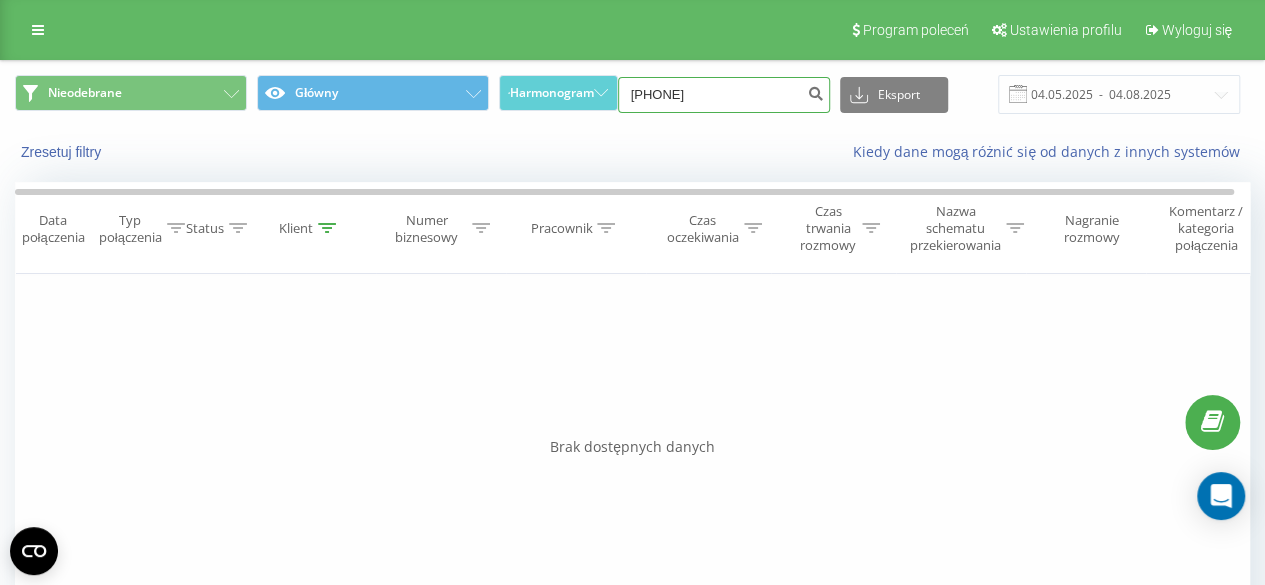 type on "[PHONE]" 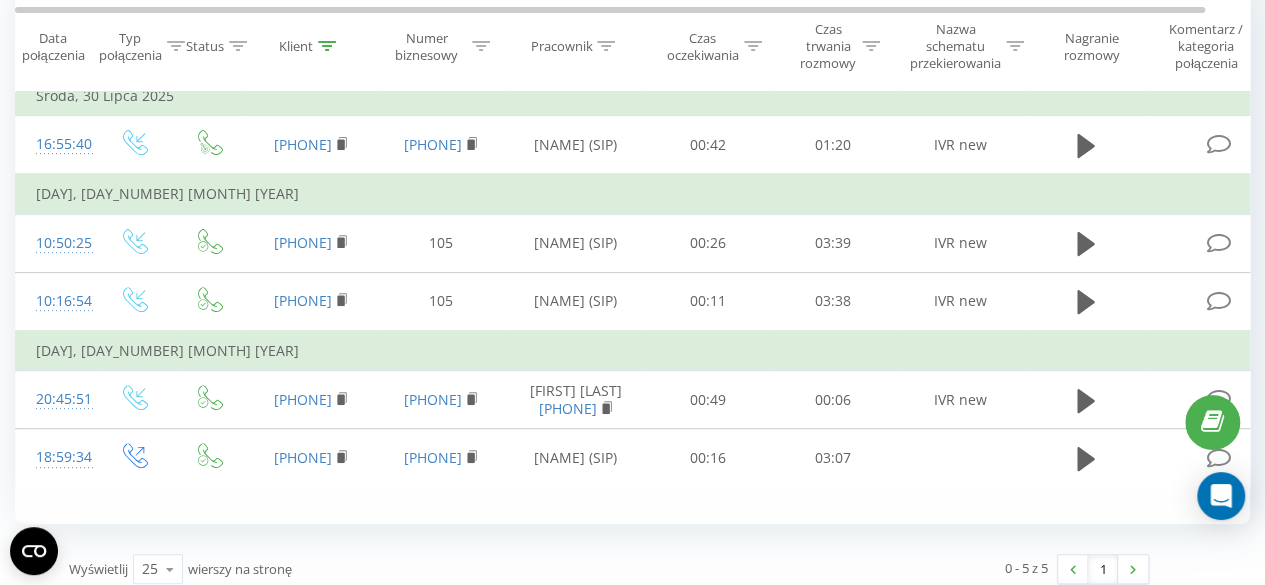 scroll, scrollTop: 200, scrollLeft: 0, axis: vertical 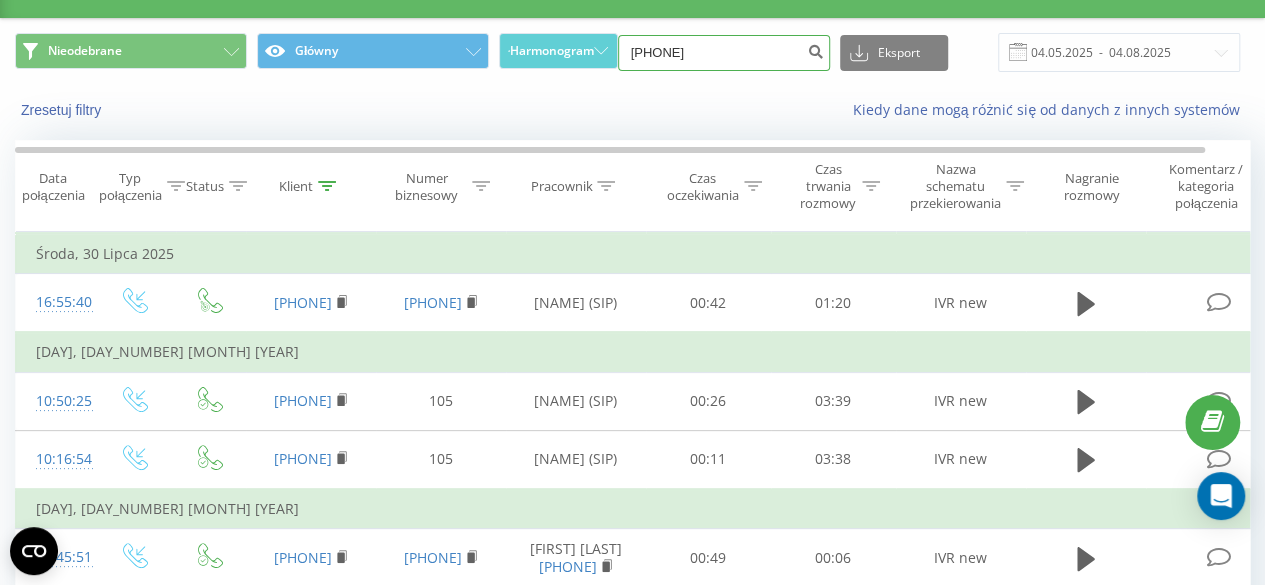 click on "535190667" at bounding box center (724, 53) 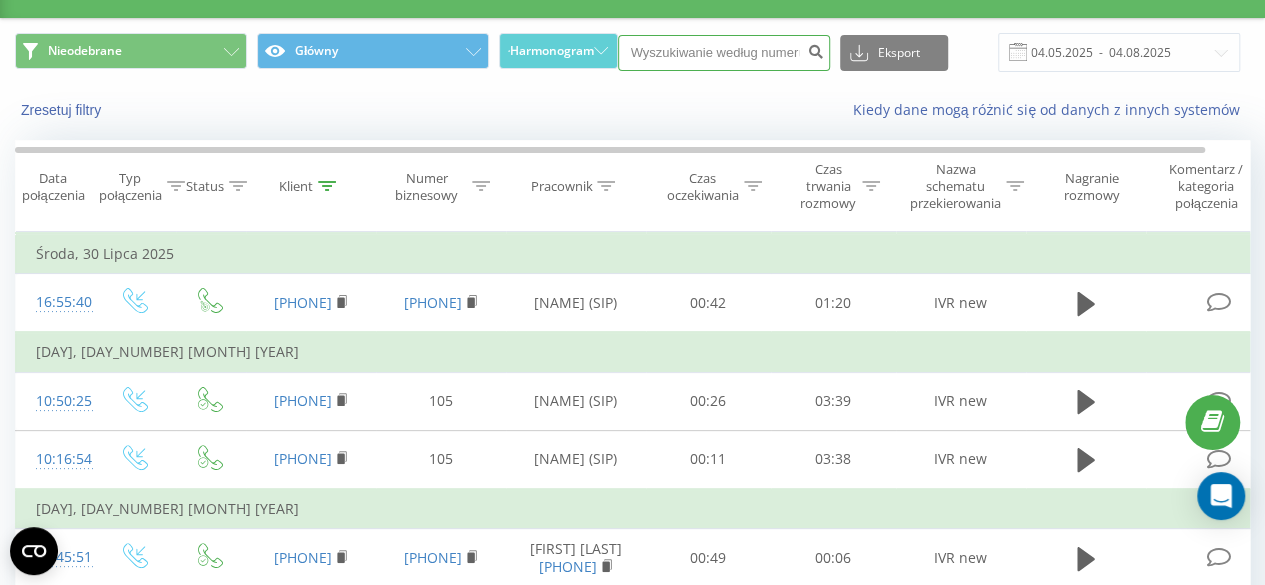 paste on "602287412" 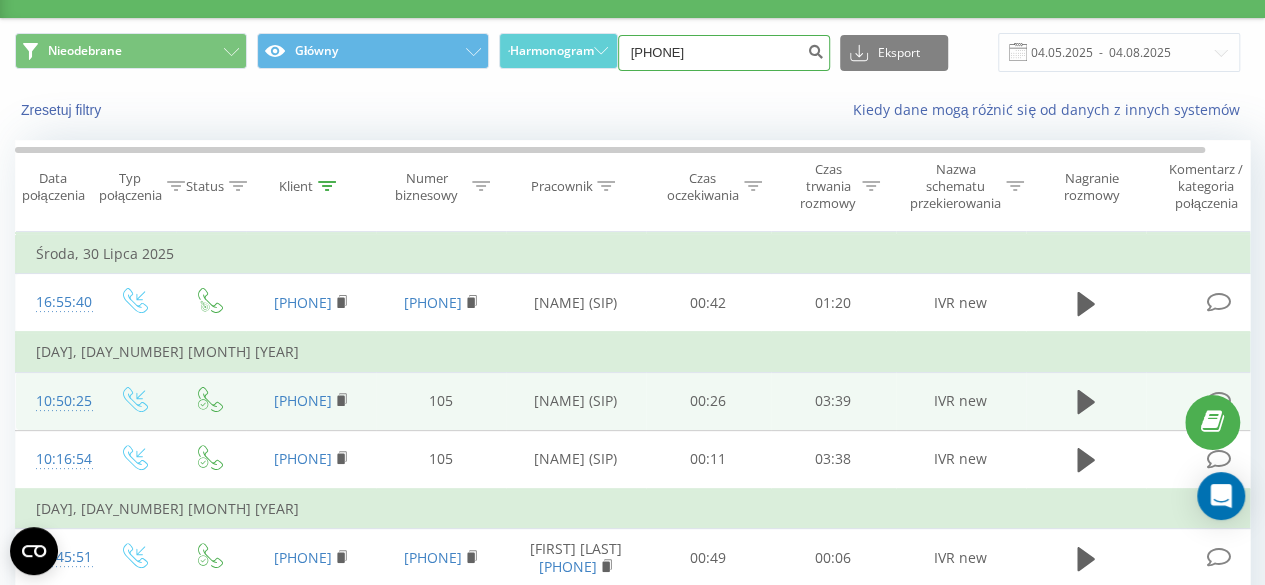 type on "602287412" 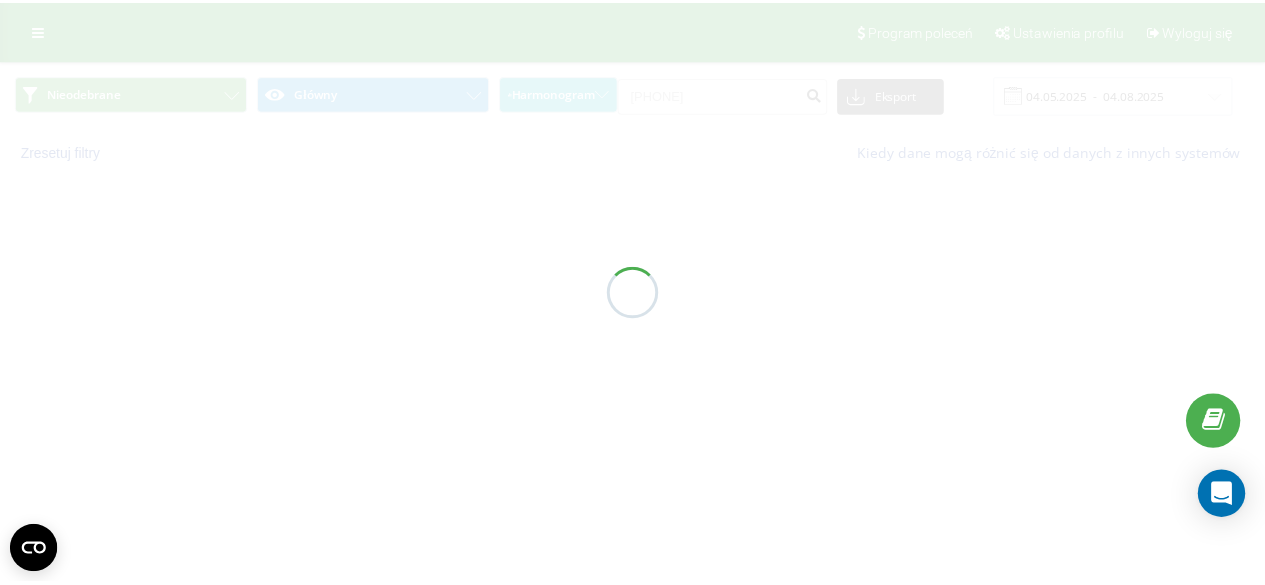 scroll, scrollTop: 0, scrollLeft: 0, axis: both 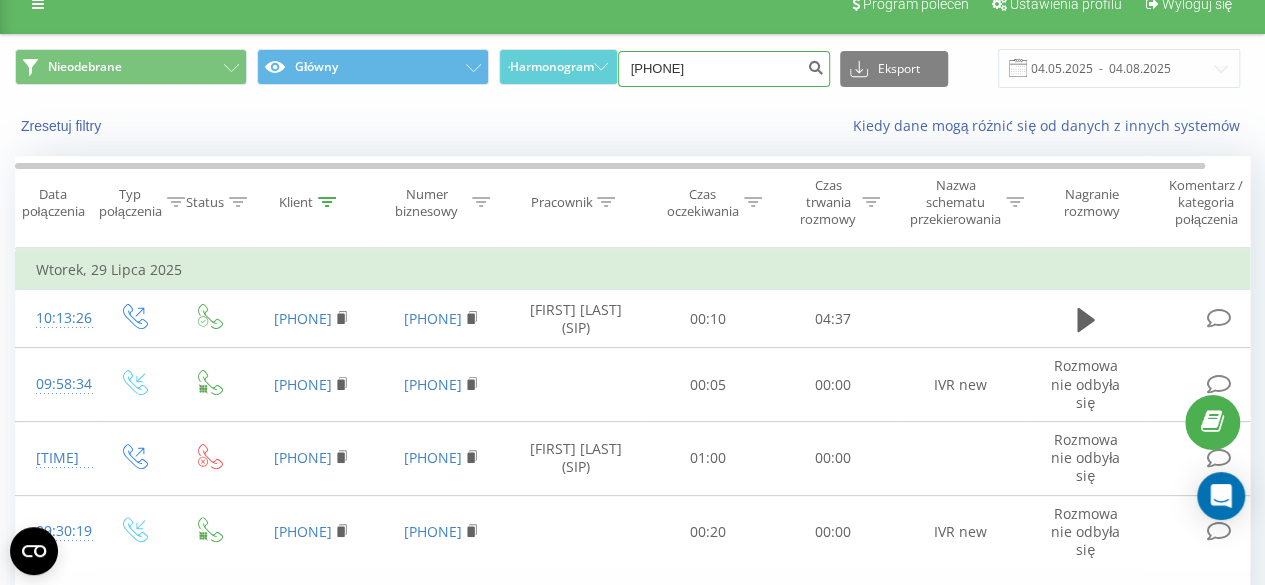 drag, startPoint x: 744, startPoint y: 74, endPoint x: 442, endPoint y: 100, distance: 303.11713 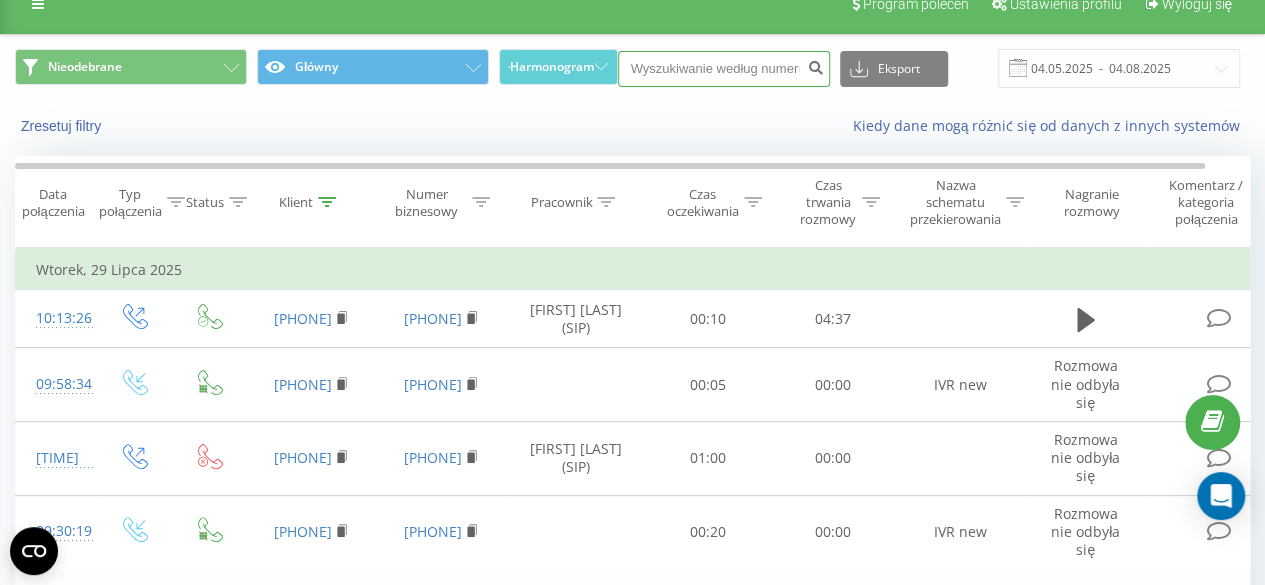 paste on "[NUMBER]" 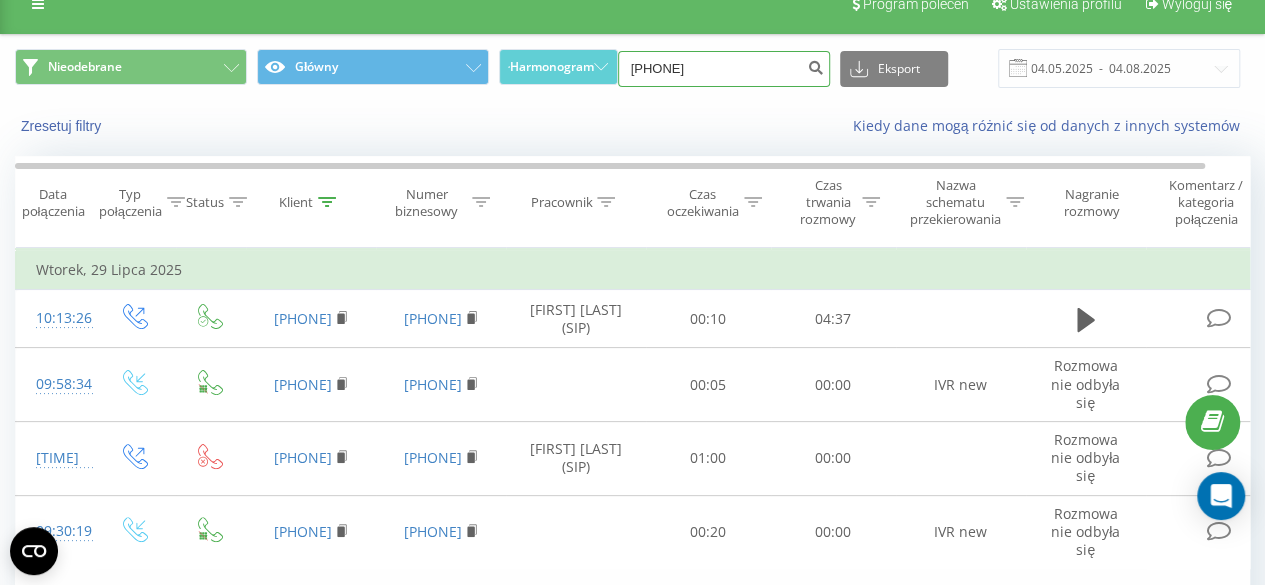 type on "[NUMBER]" 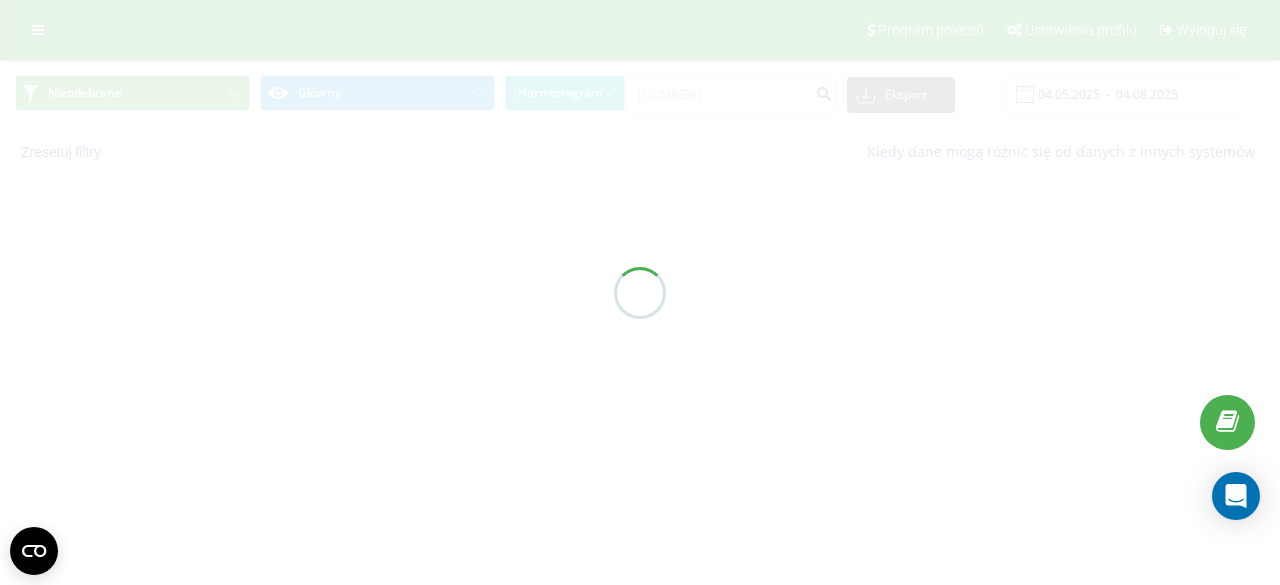 scroll, scrollTop: 0, scrollLeft: 0, axis: both 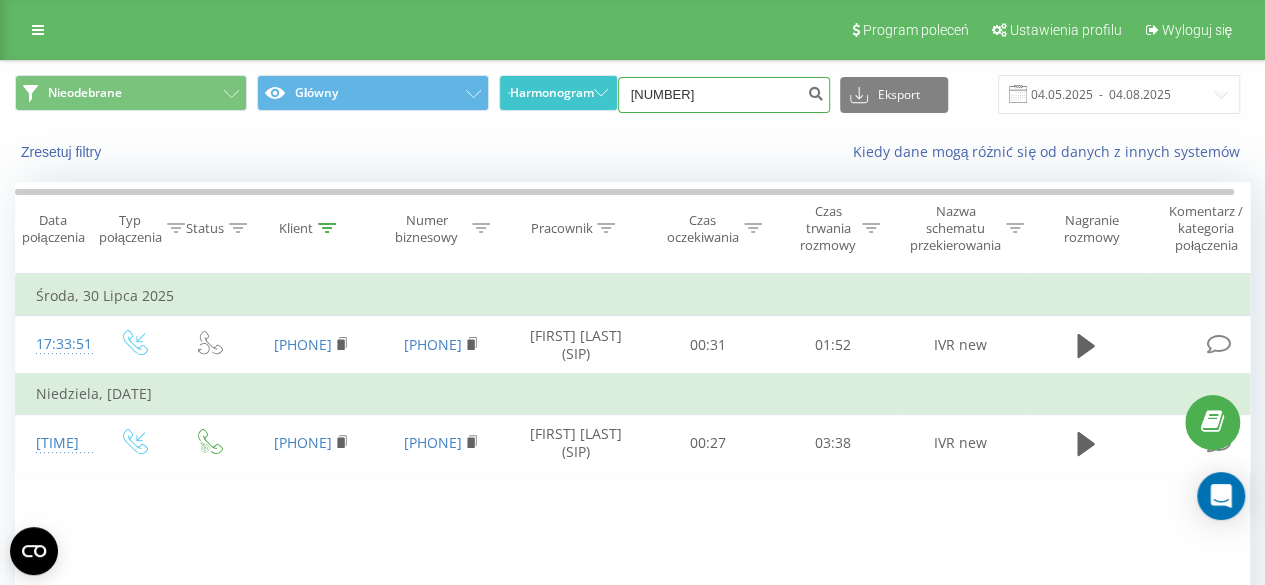drag, startPoint x: 744, startPoint y: 88, endPoint x: 560, endPoint y: 106, distance: 184.87834 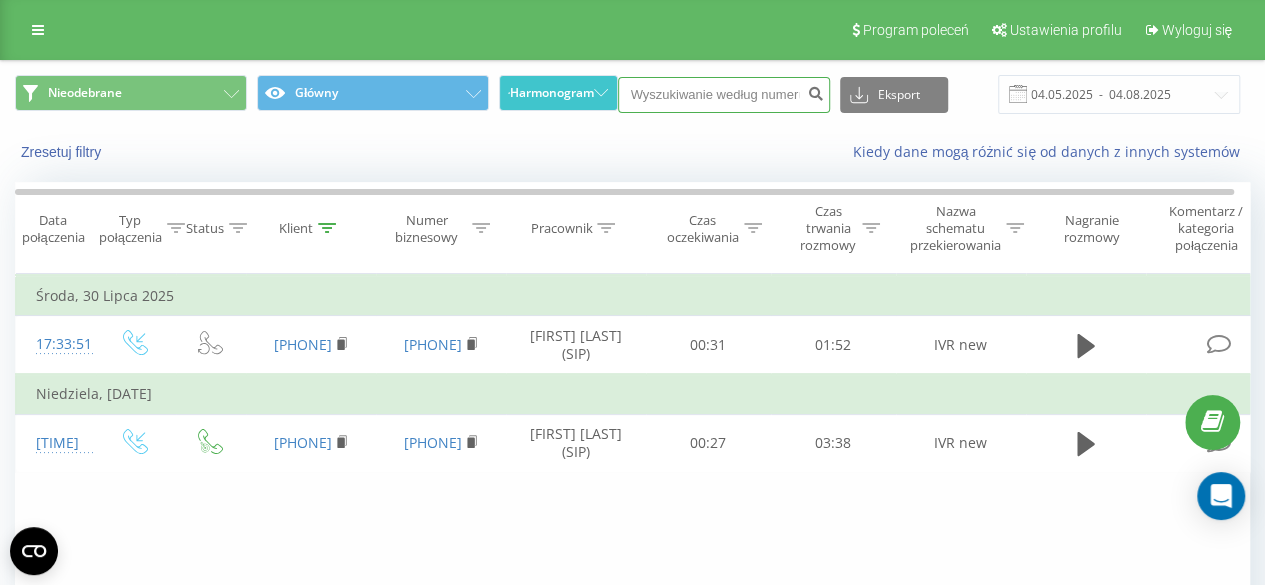 paste on "[NUMBER]" 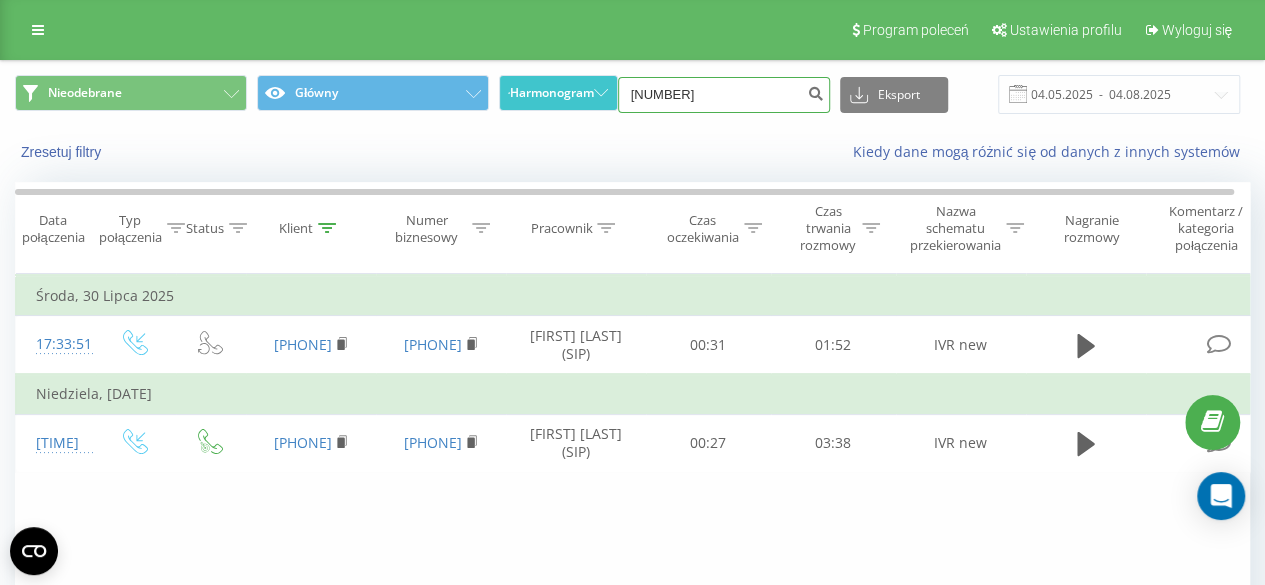 type on "[NUMBER]" 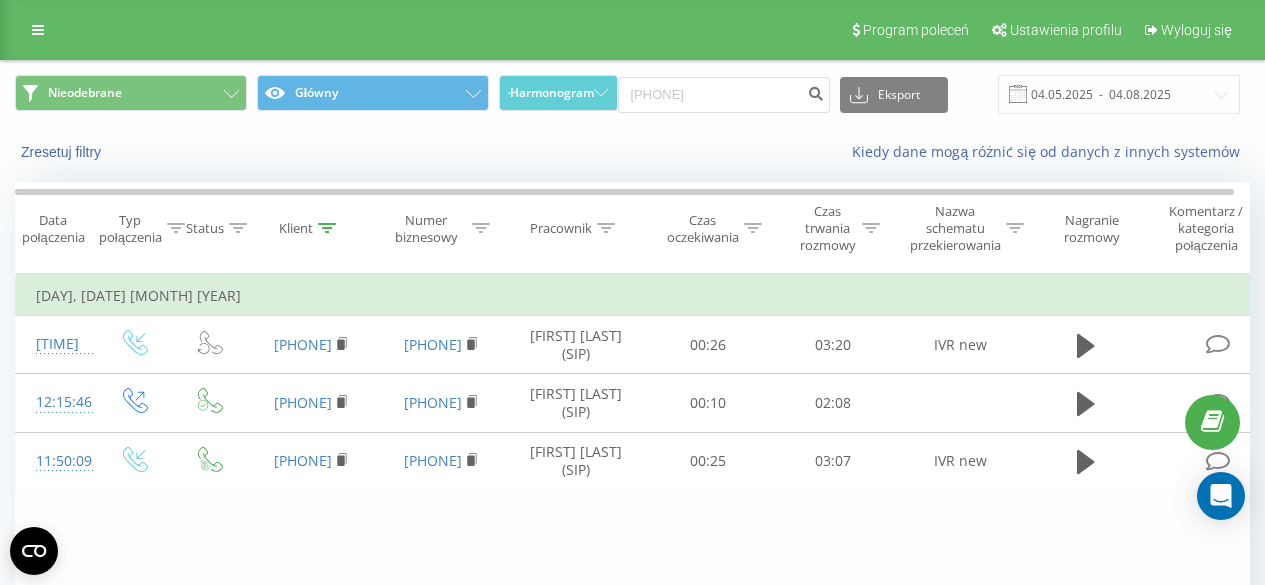 scroll, scrollTop: 0, scrollLeft: 0, axis: both 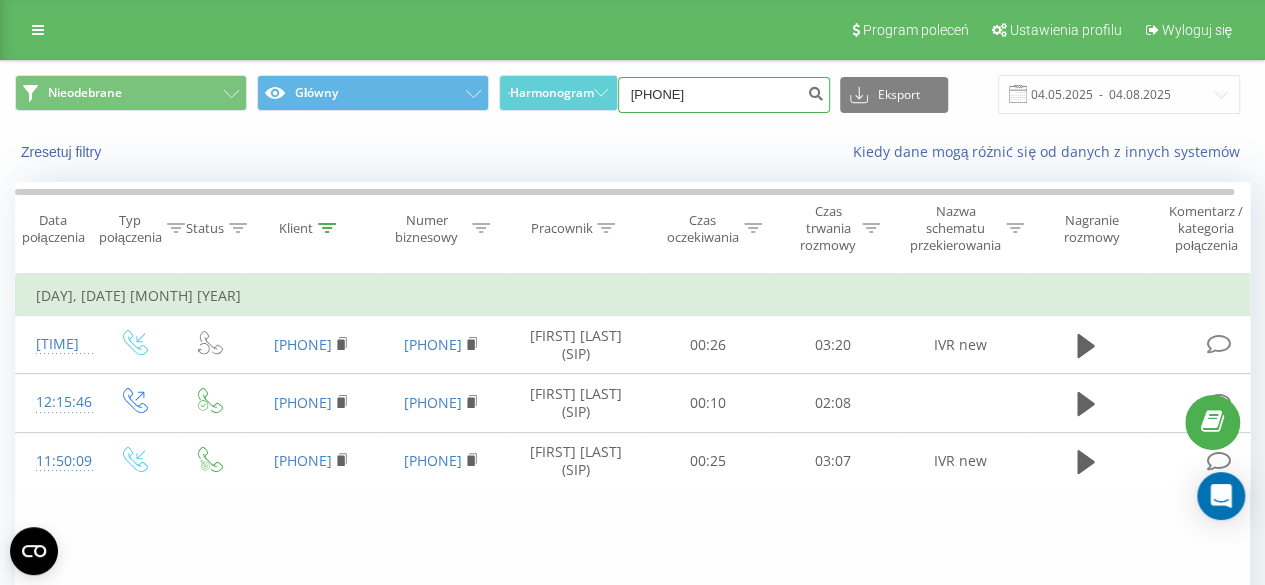 drag, startPoint x: 756, startPoint y: 101, endPoint x: 374, endPoint y: 65, distance: 383.6926 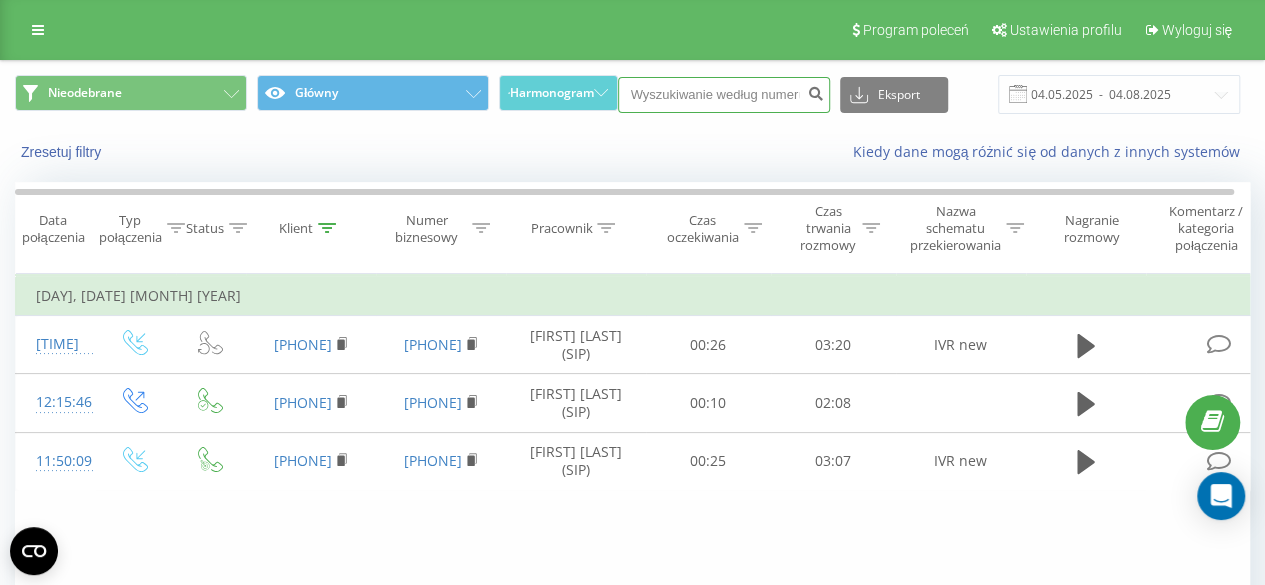 paste on "508176265" 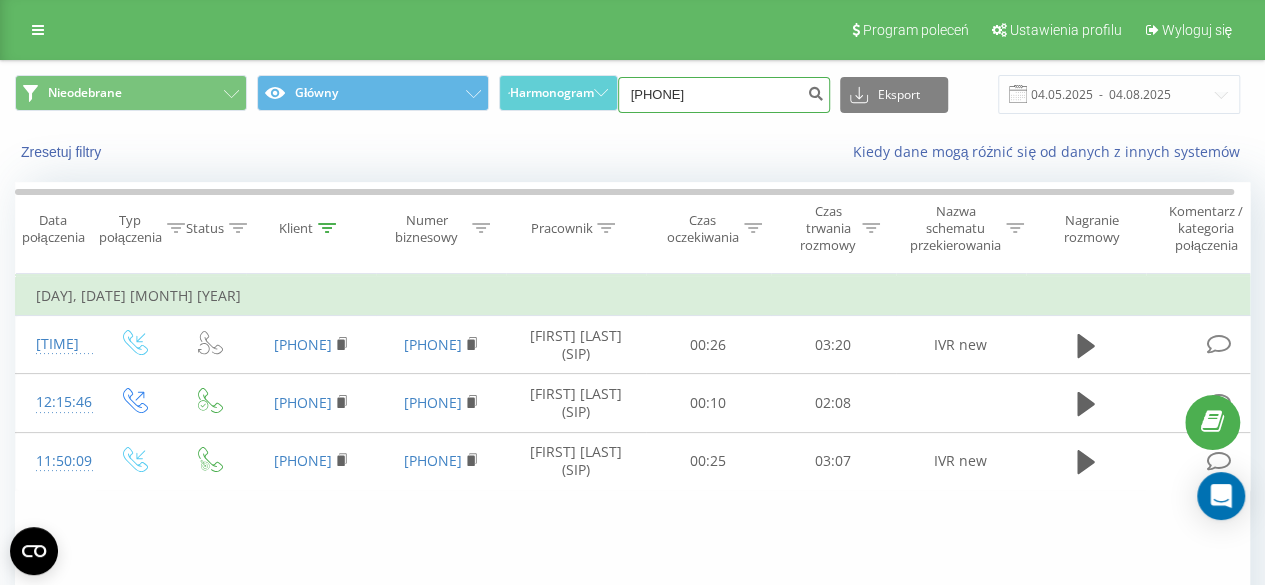 type on "508176265" 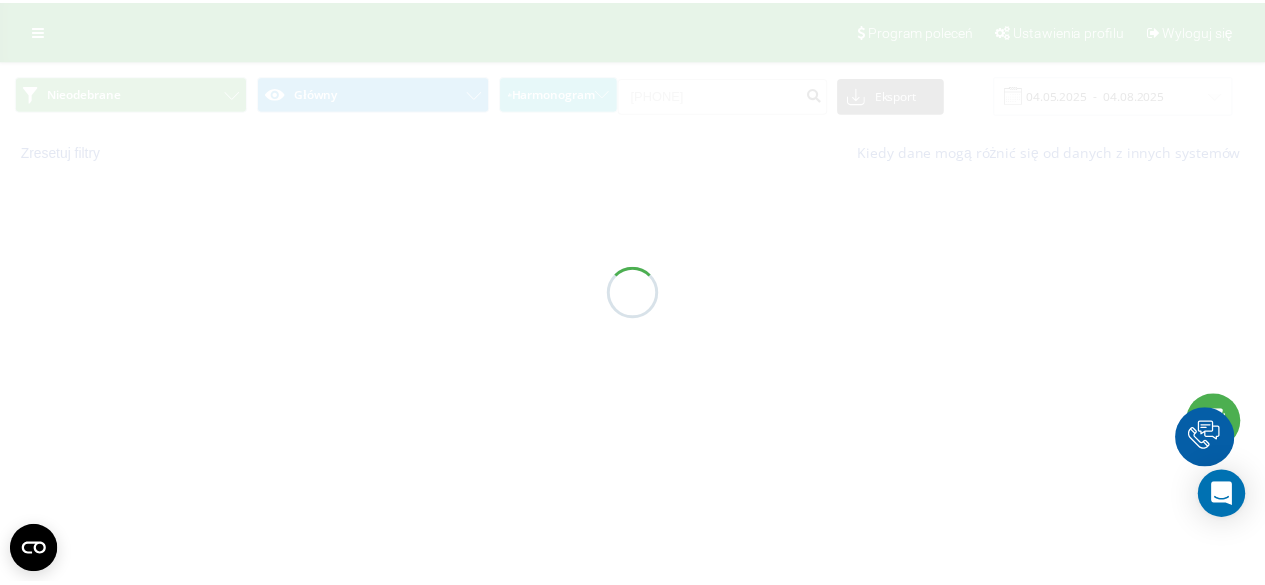 scroll, scrollTop: 0, scrollLeft: 0, axis: both 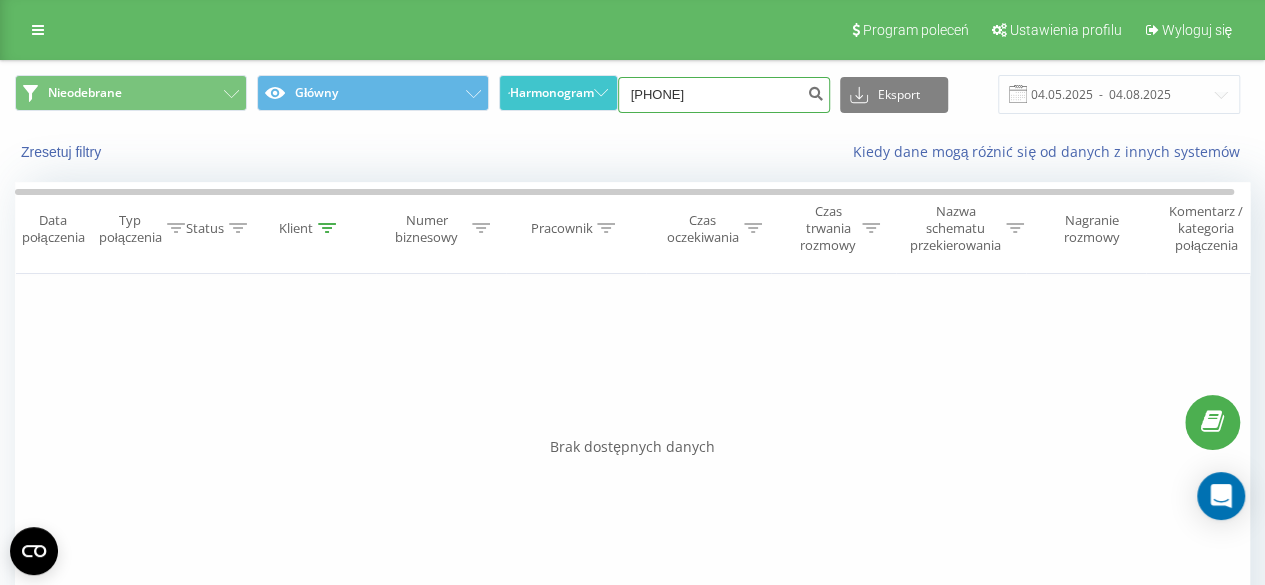 drag, startPoint x: 742, startPoint y: 102, endPoint x: 554, endPoint y: 100, distance: 188.01064 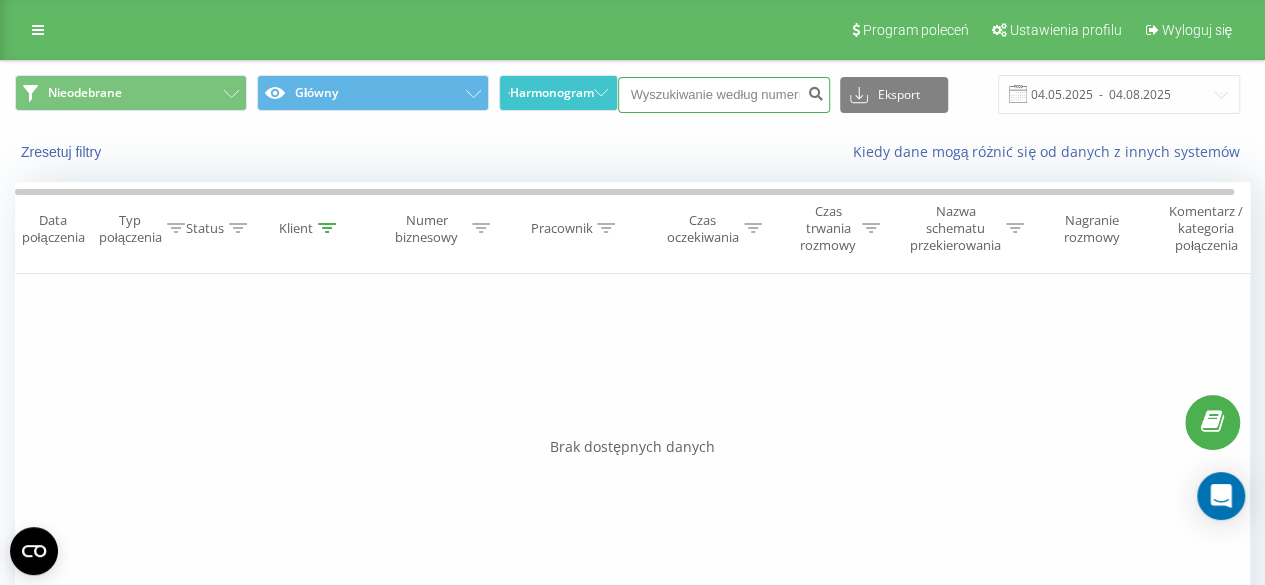 paste on "503540203" 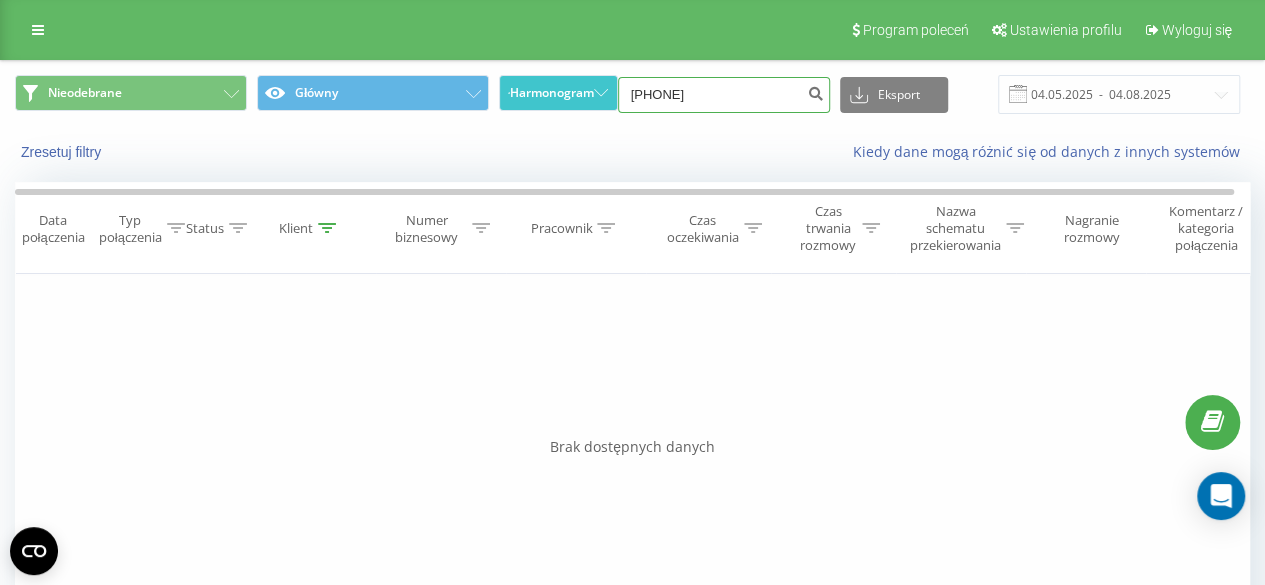 type on "503540203" 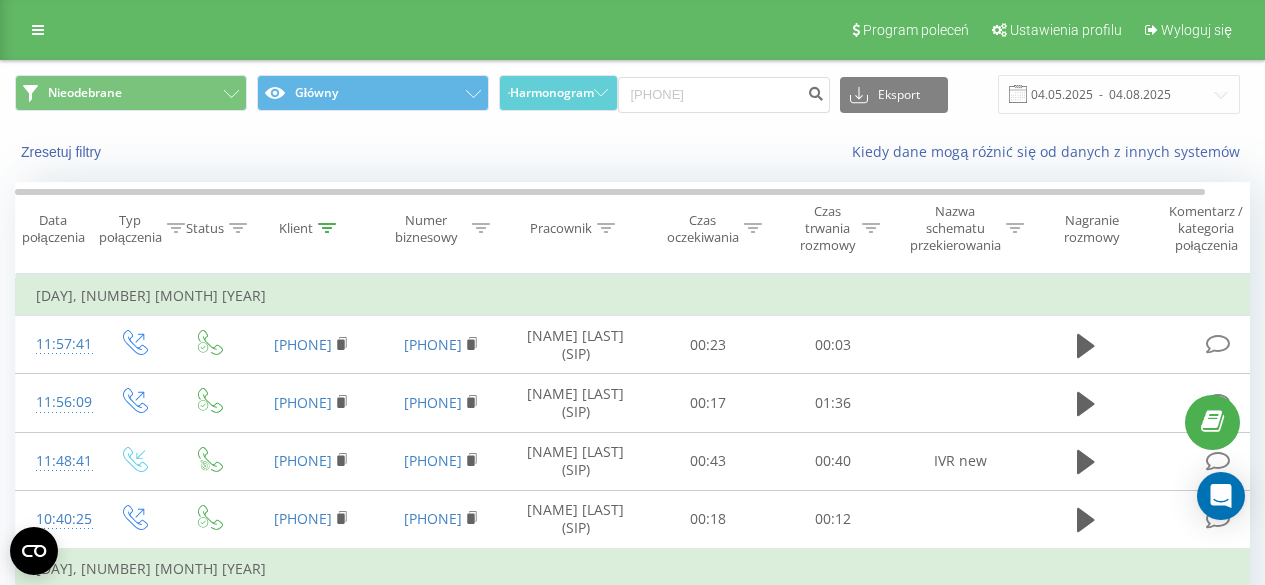 scroll, scrollTop: 0, scrollLeft: 0, axis: both 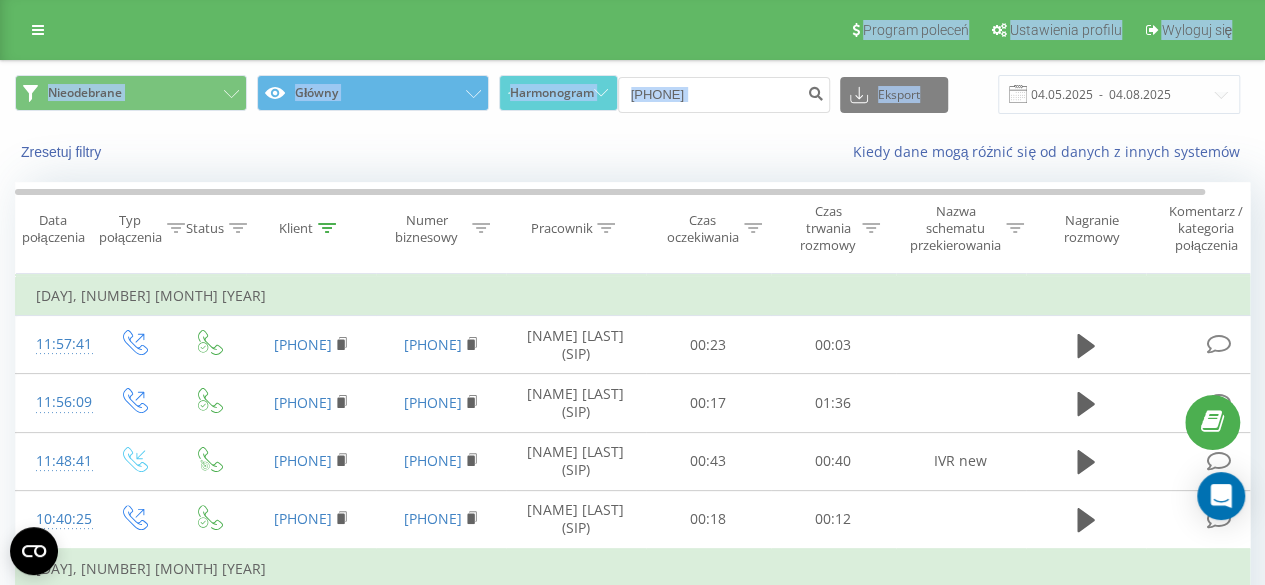 drag, startPoint x: 1248, startPoint y: 103, endPoint x: 550, endPoint y: -56, distance: 715.88055 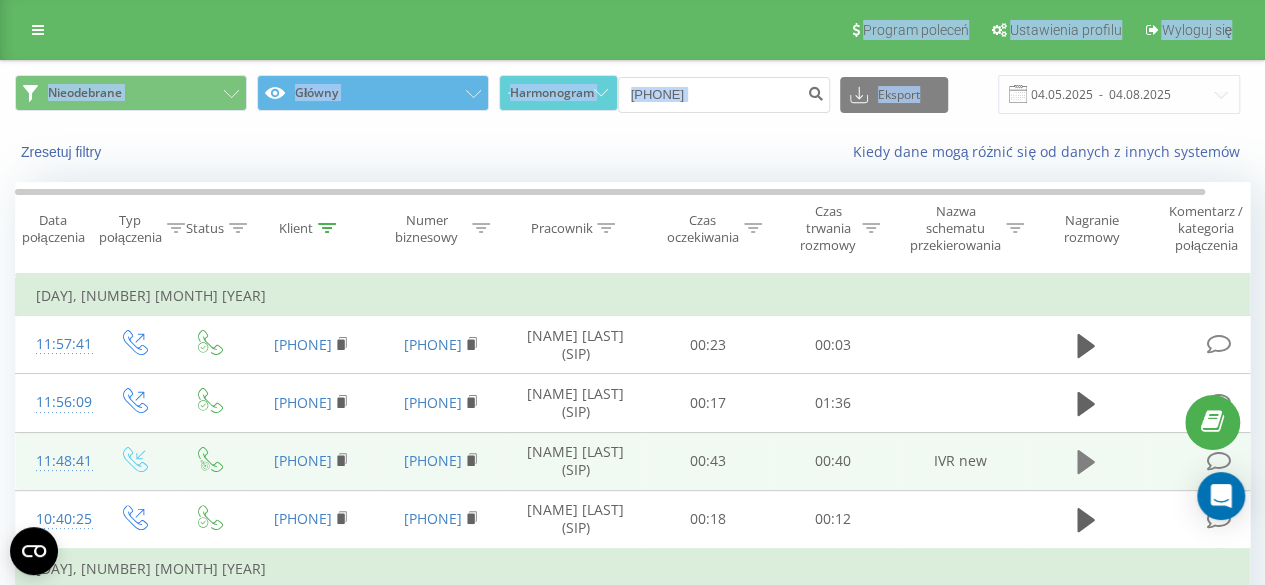 click 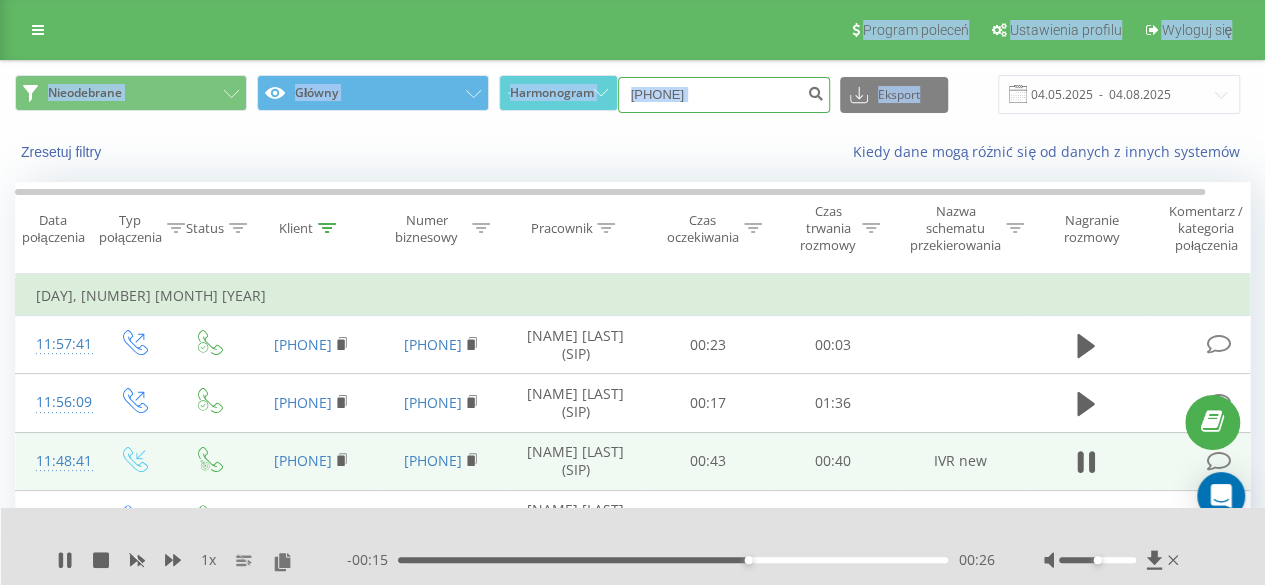 click on "503540203" at bounding box center [724, 95] 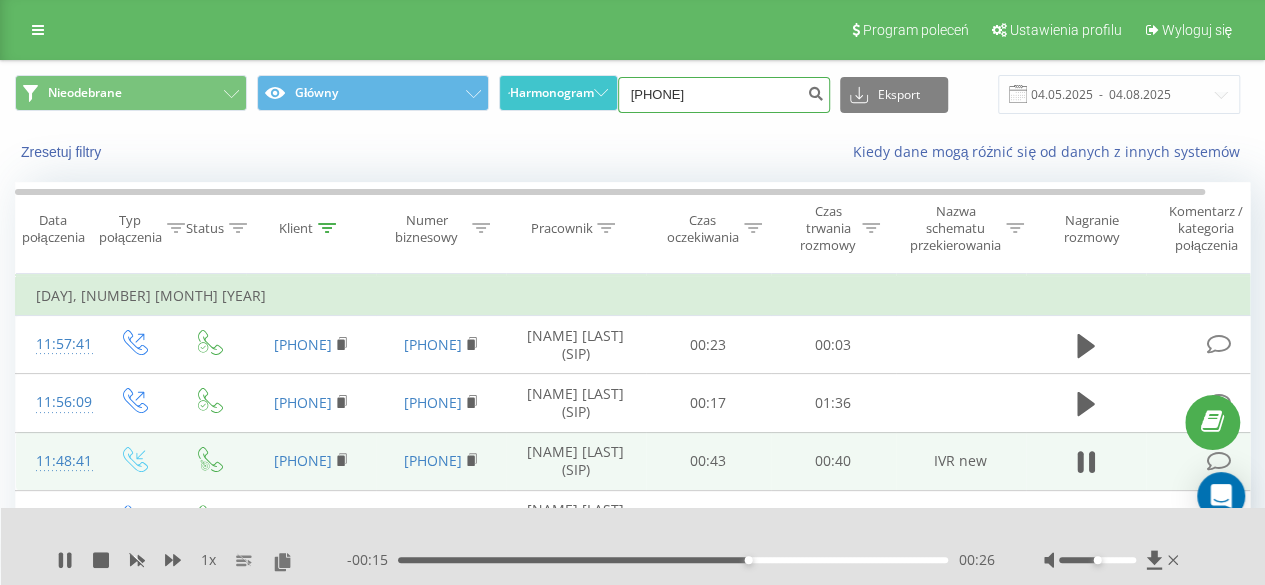 drag, startPoint x: 734, startPoint y: 96, endPoint x: 582, endPoint y: 99, distance: 152.0296 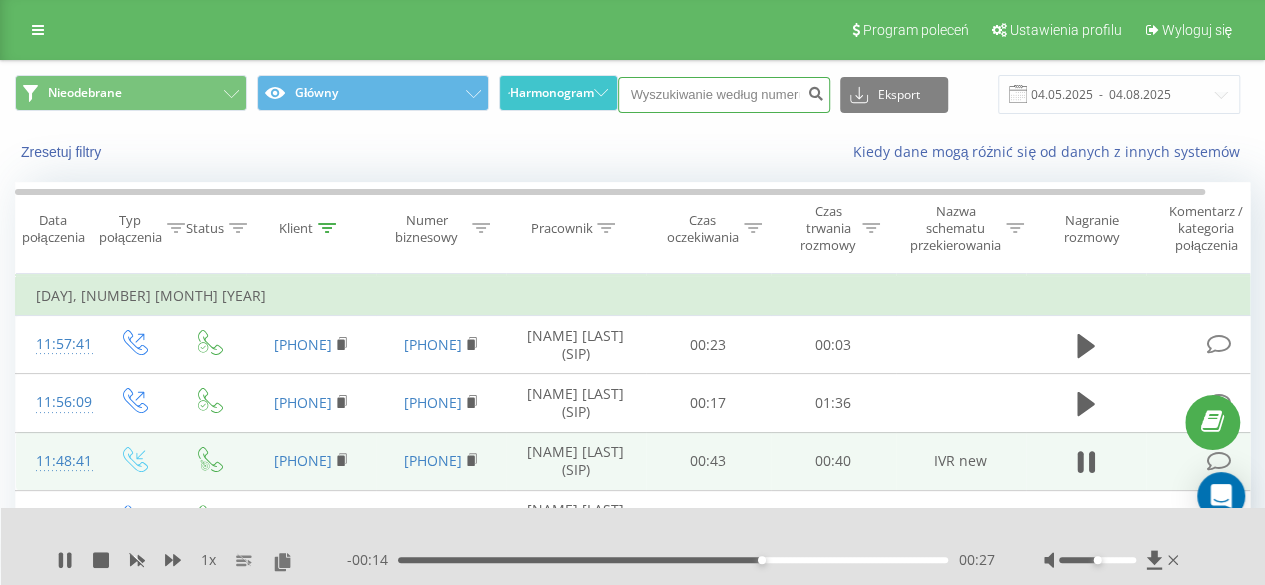 paste on "503540203" 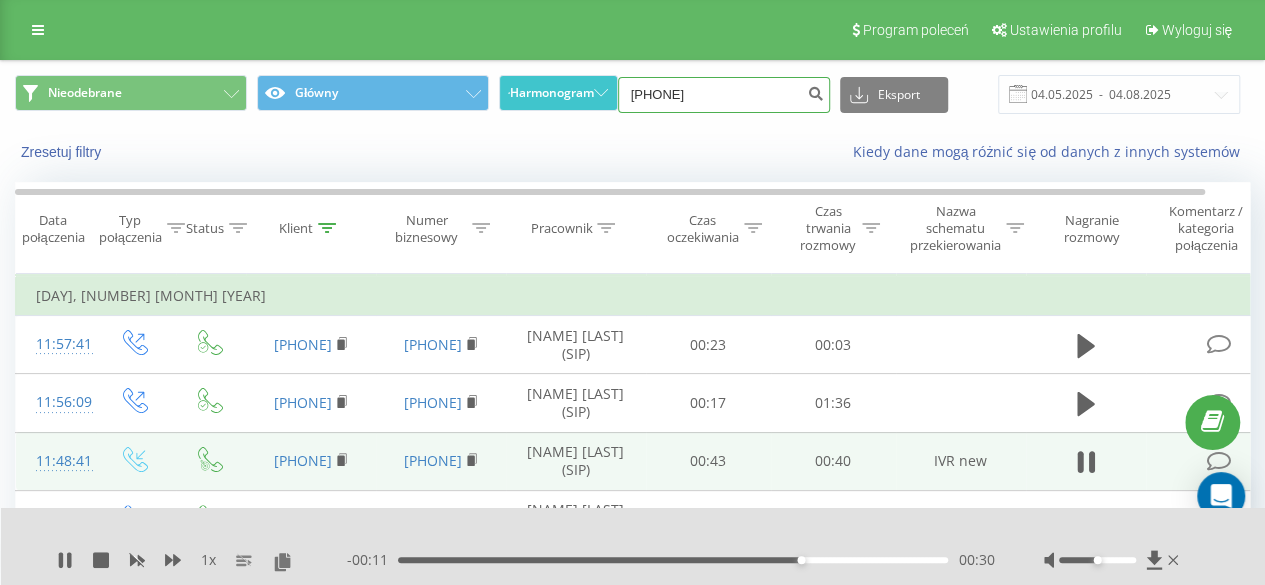 type on "503540203" 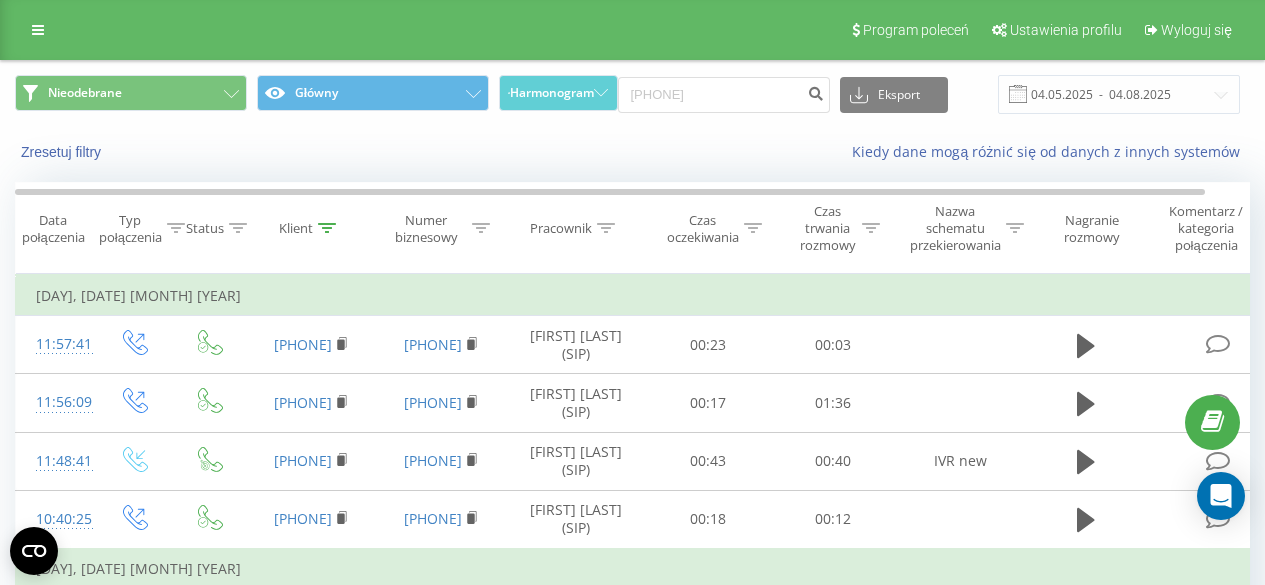 scroll, scrollTop: 0, scrollLeft: 0, axis: both 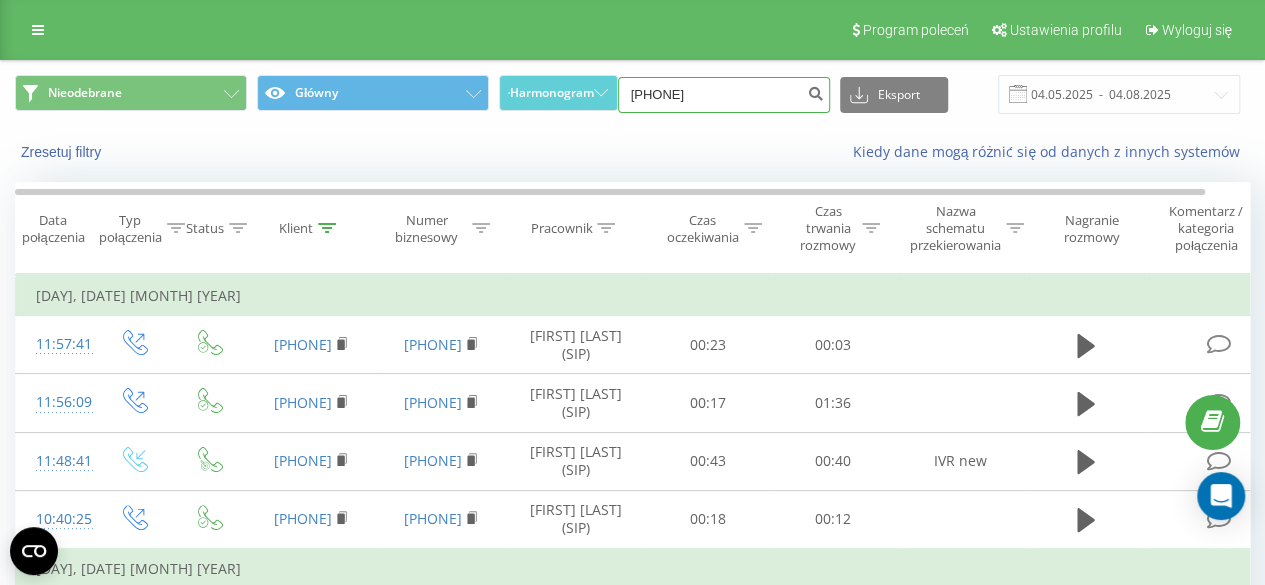 drag, startPoint x: 759, startPoint y: 85, endPoint x: 460, endPoint y: 151, distance: 306.19766 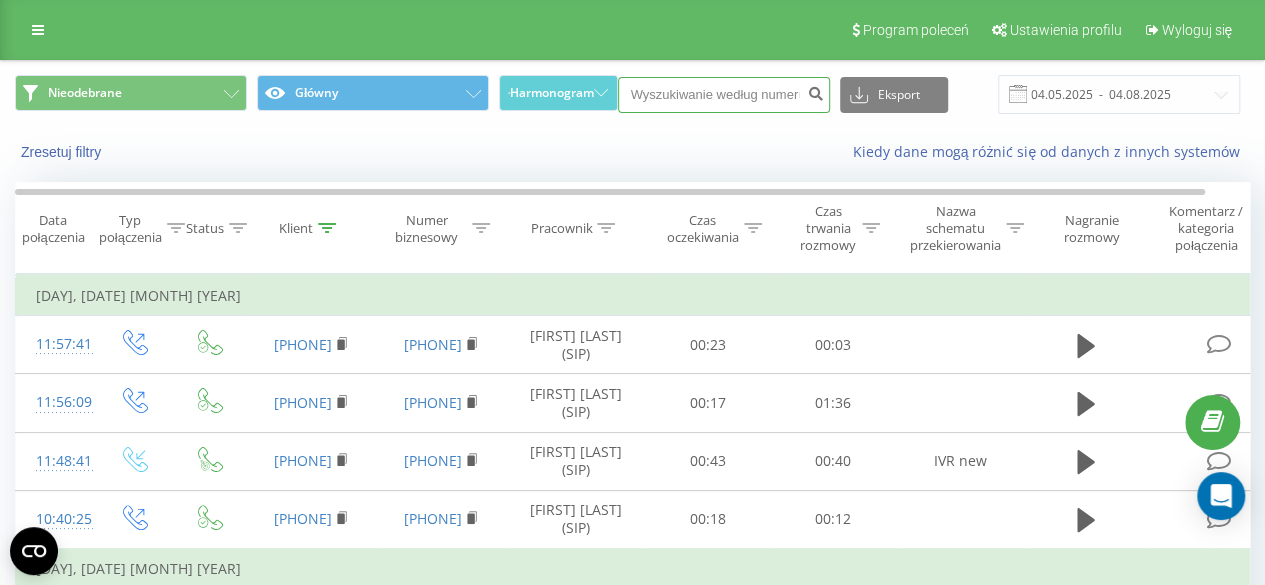 paste on "48533402224" 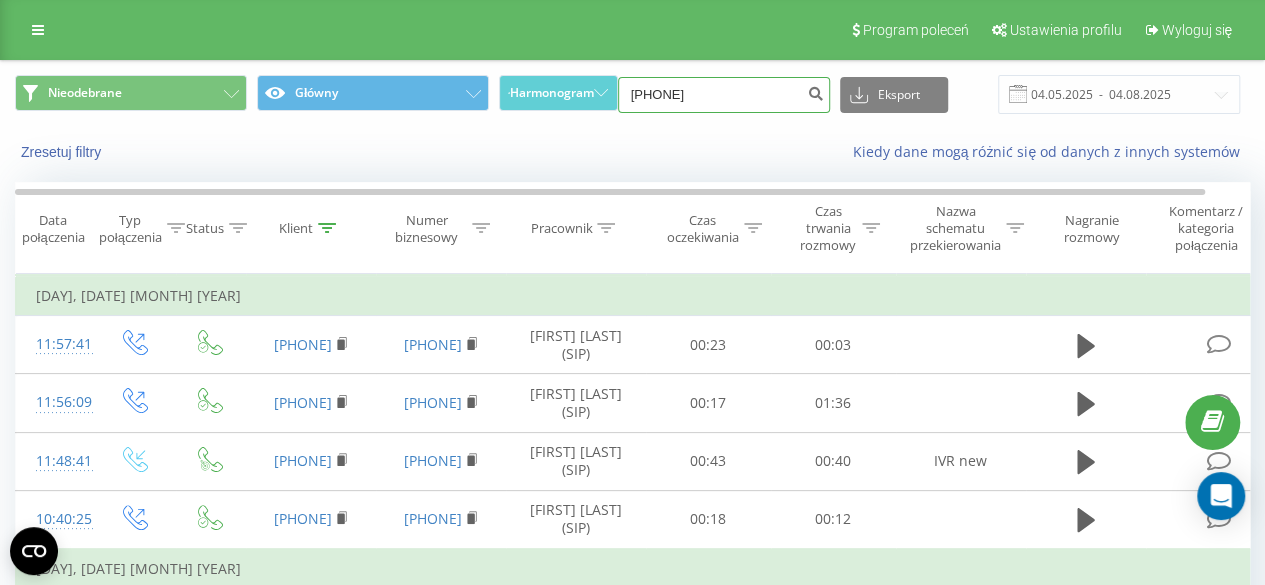type on "48533402224" 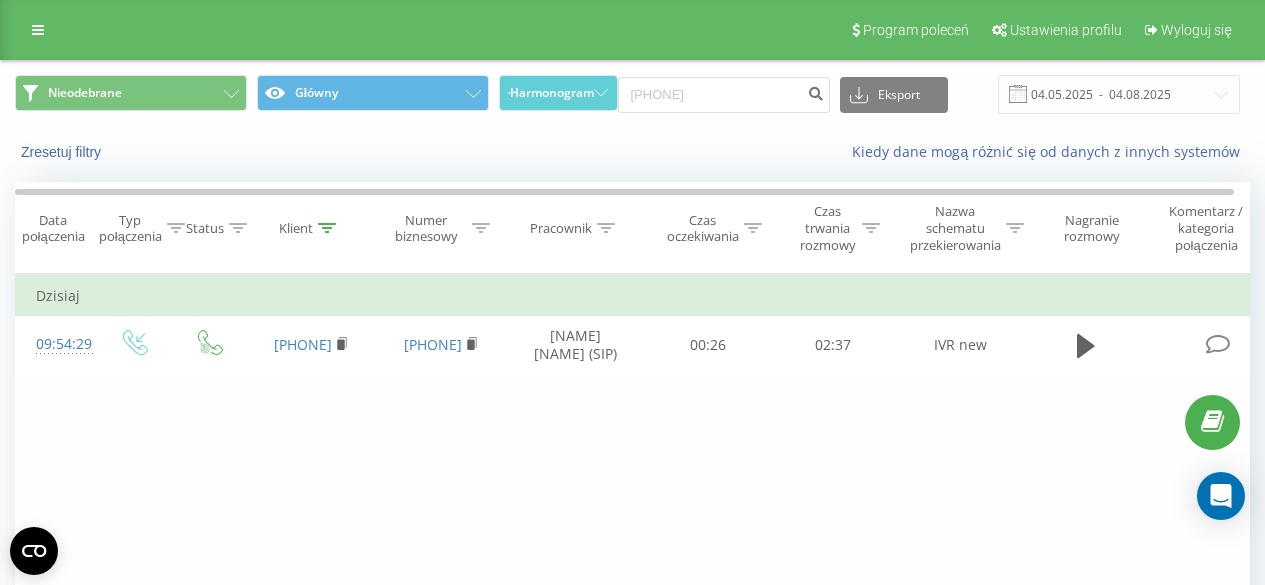 scroll, scrollTop: 0, scrollLeft: 0, axis: both 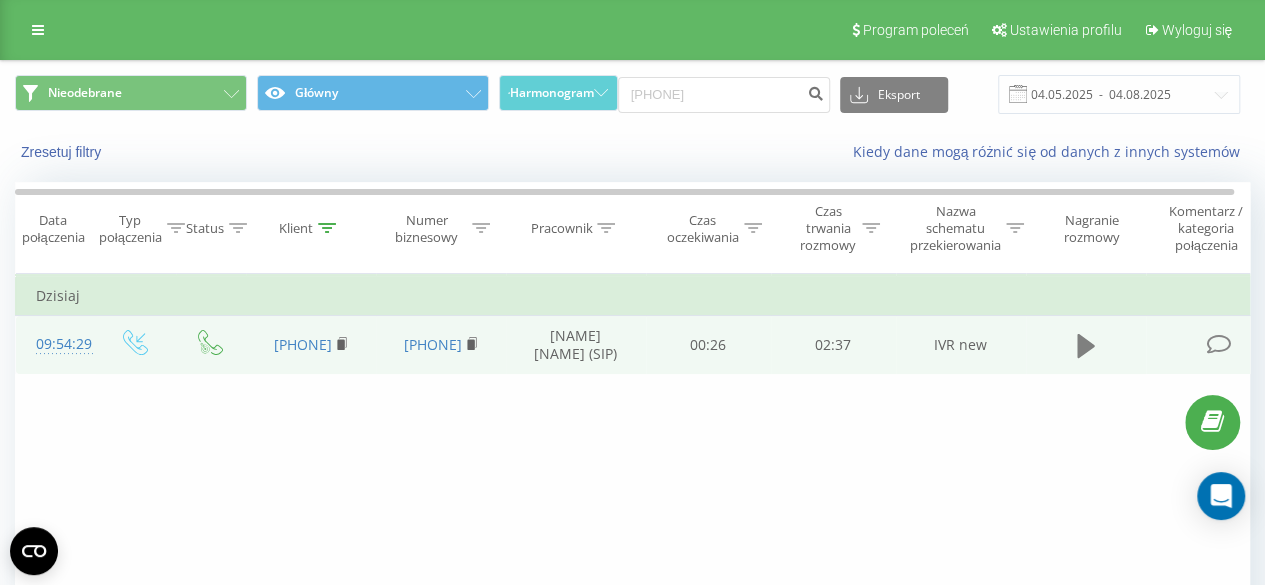 click at bounding box center [1086, 346] 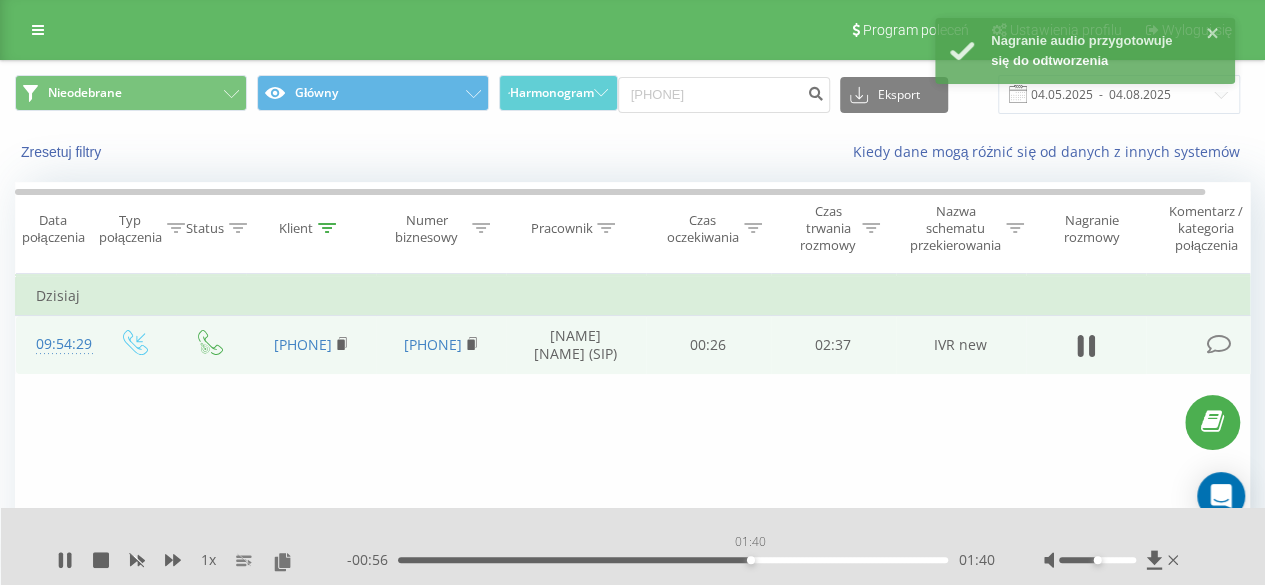 click on "01:40" at bounding box center (673, 560) 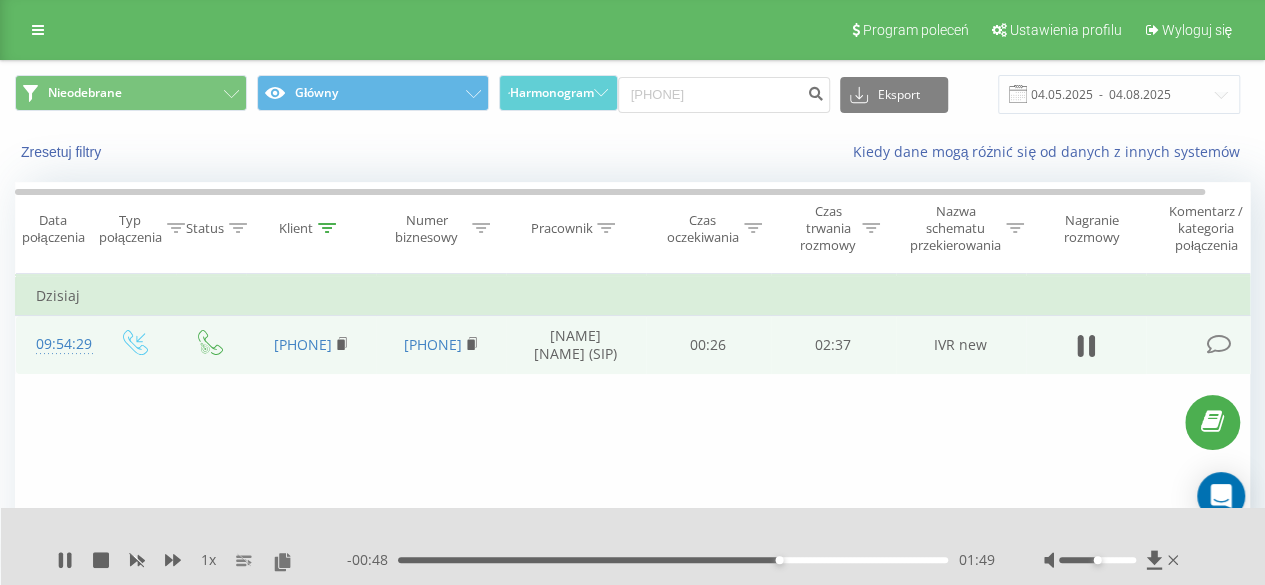 drag, startPoint x: 690, startPoint y: 567, endPoint x: 786, endPoint y: 563, distance: 96.0833 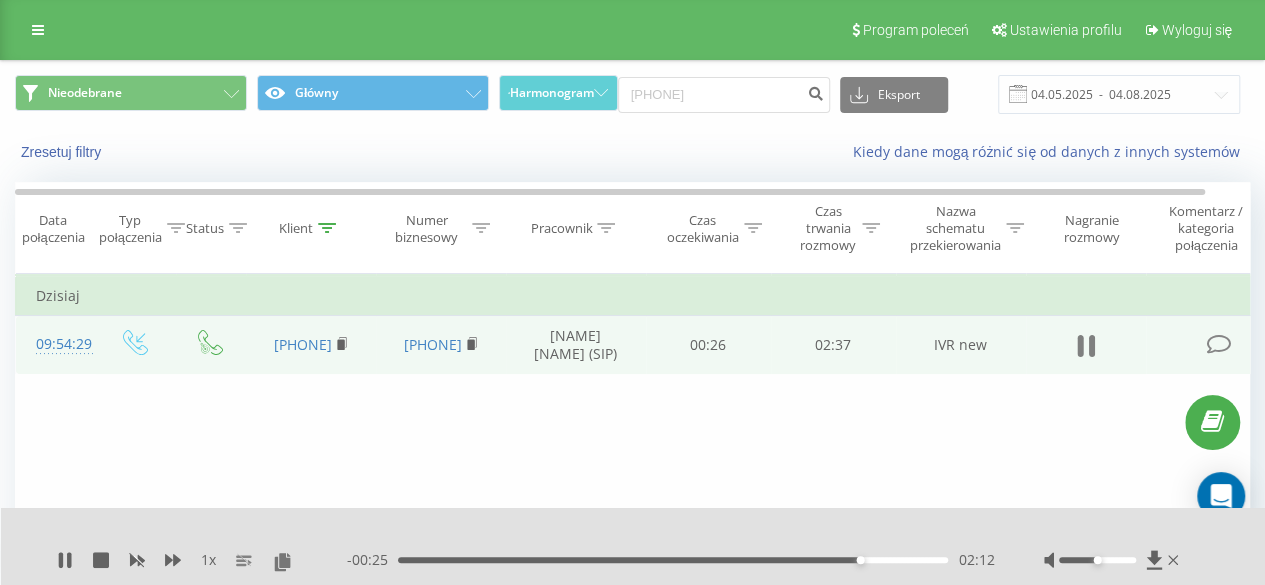 click 